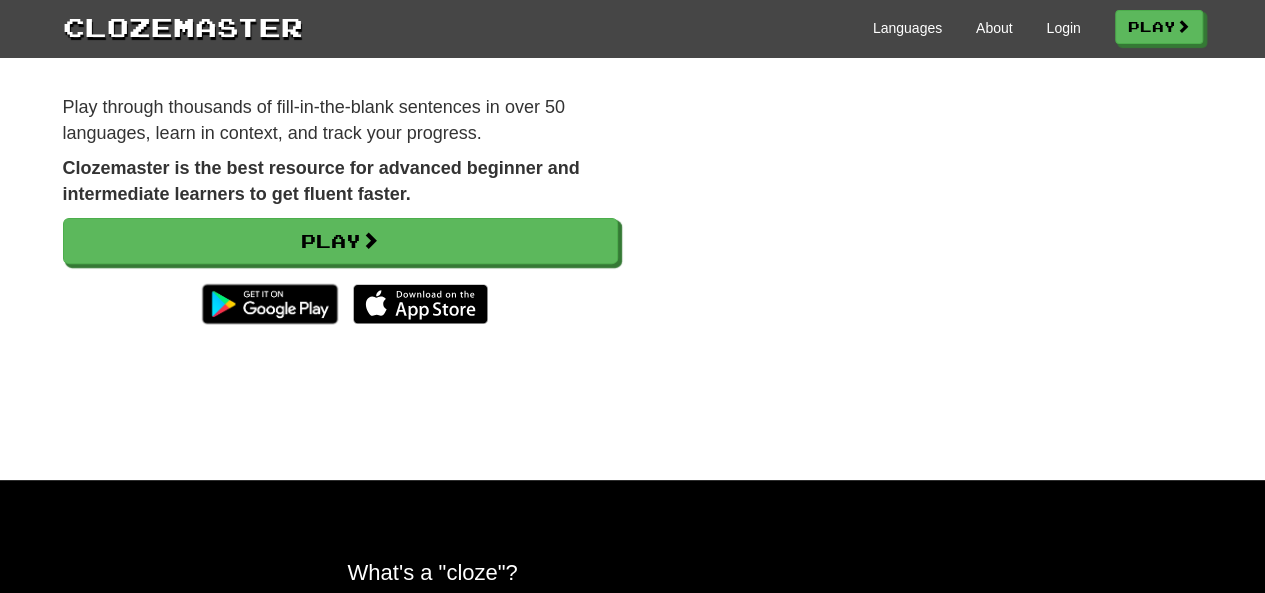 scroll, scrollTop: 219, scrollLeft: 0, axis: vertical 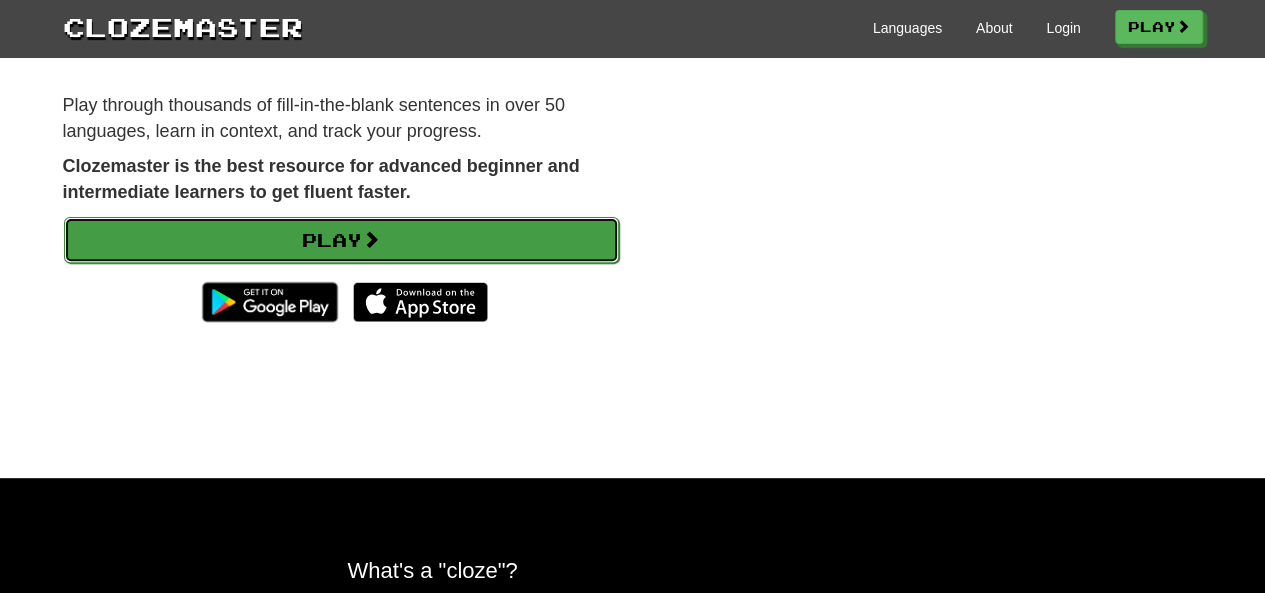 click on "Play" at bounding box center [341, 240] 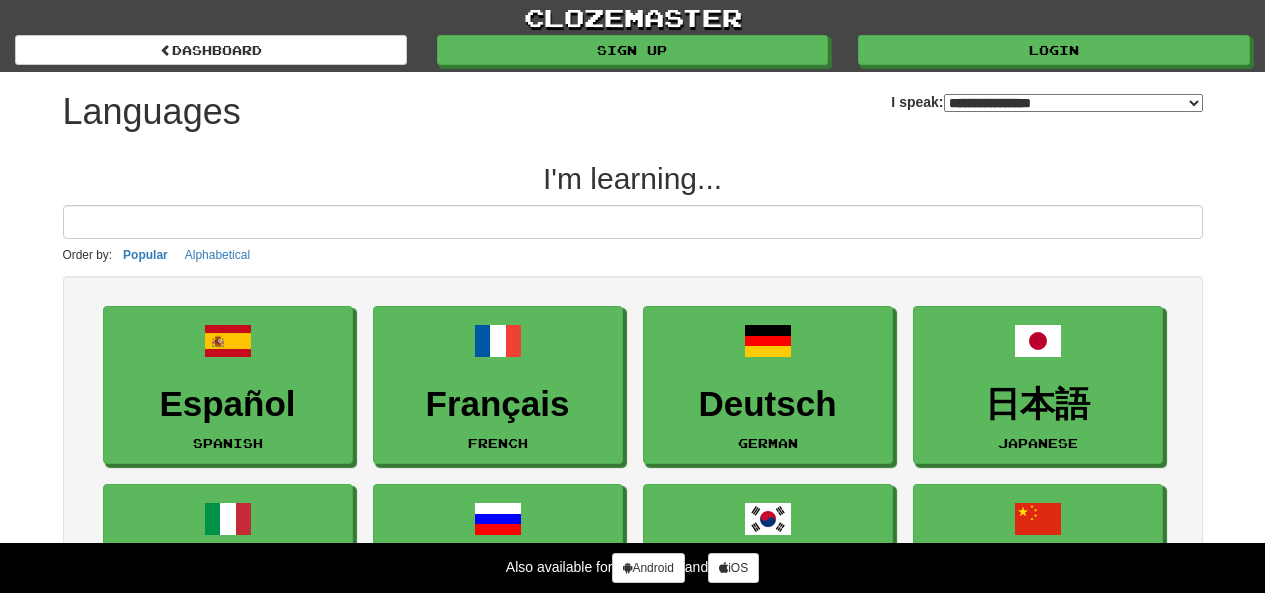 select on "*******" 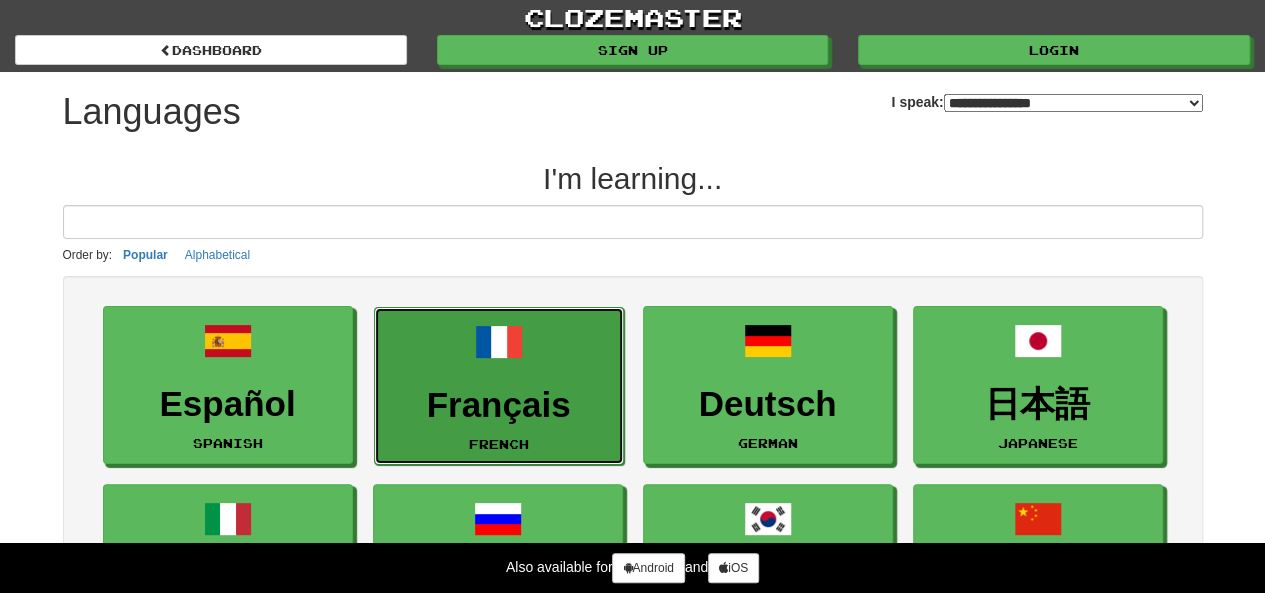 click at bounding box center (499, 342) 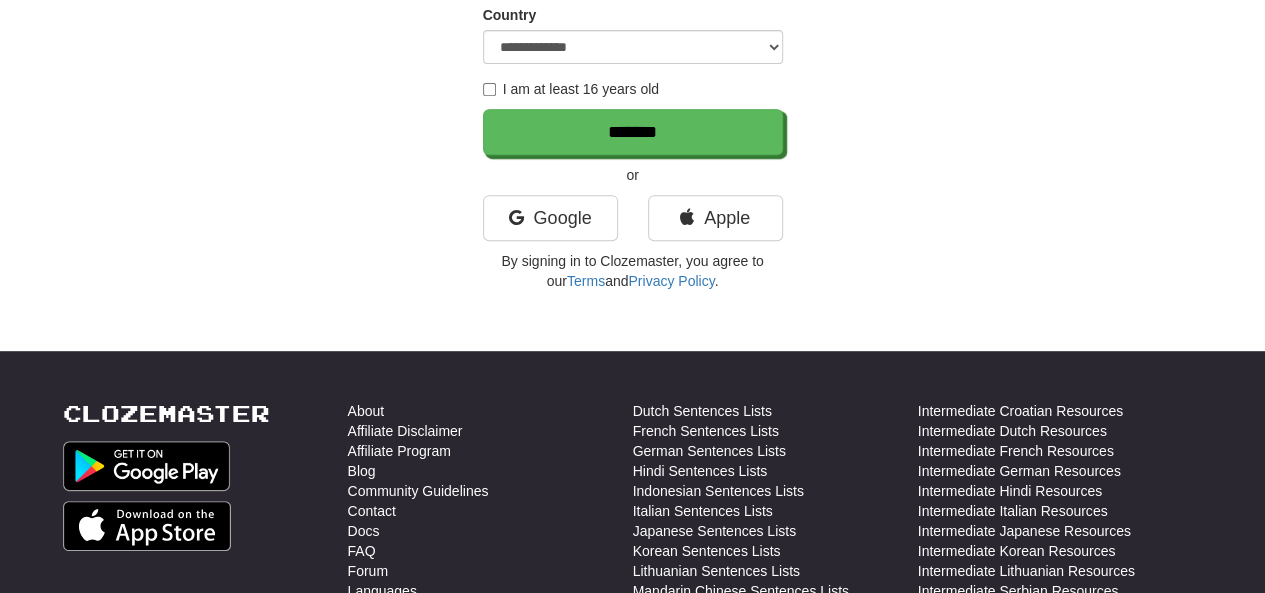 scroll, scrollTop: 367, scrollLeft: 0, axis: vertical 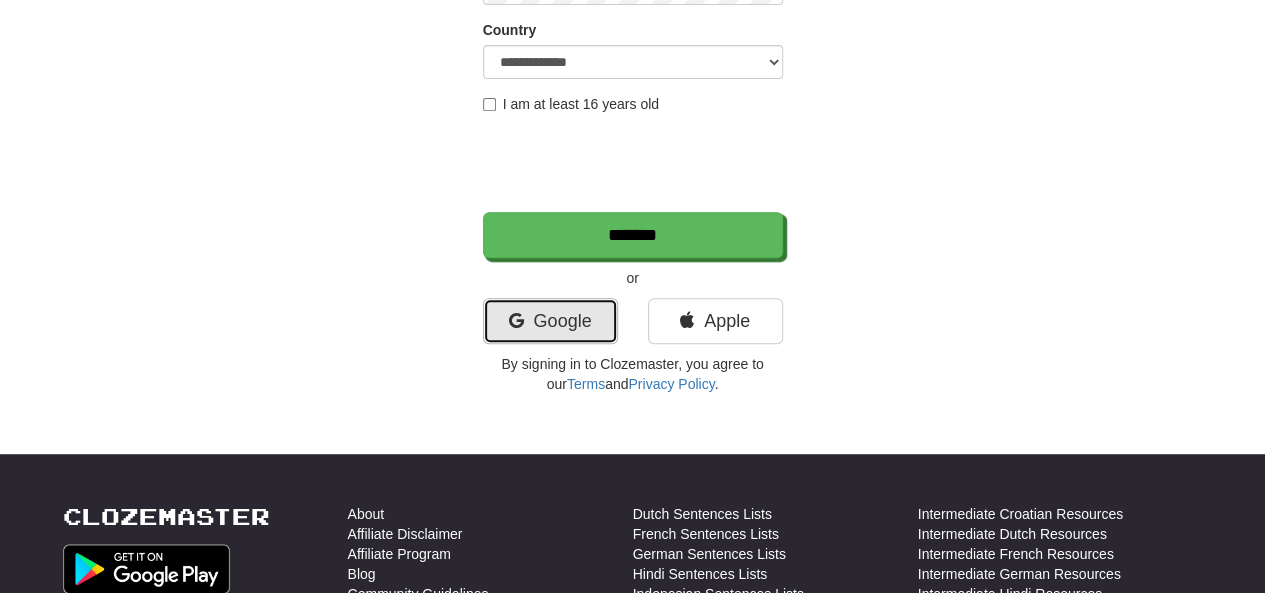 click on "Google" at bounding box center (550, 321) 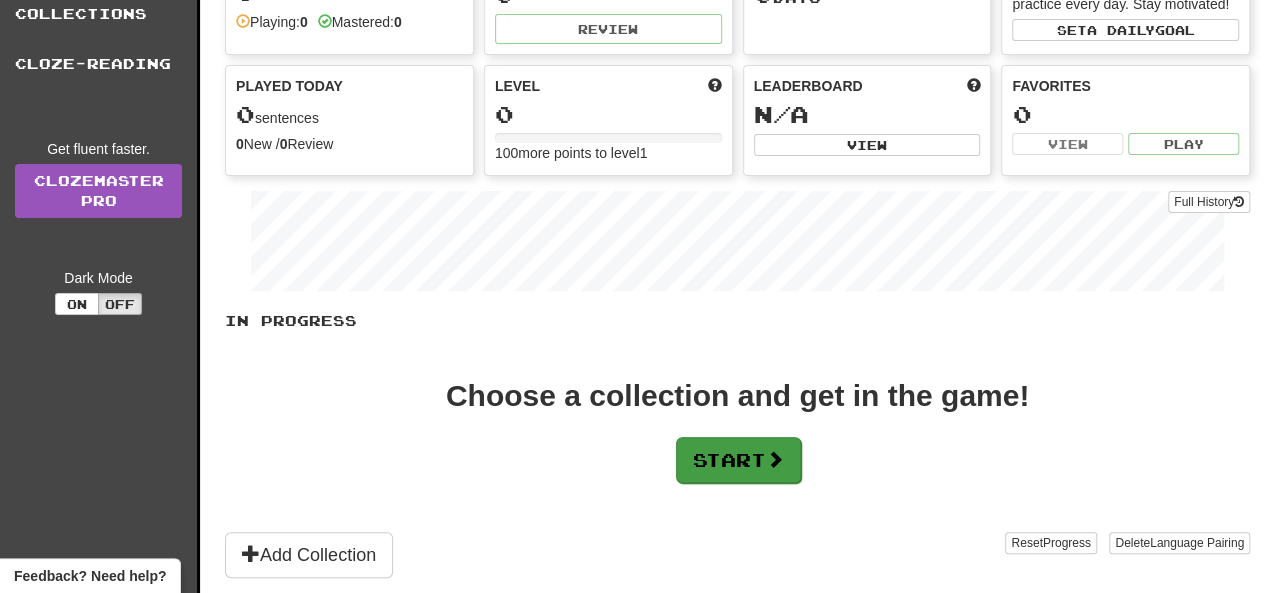 scroll, scrollTop: 454, scrollLeft: 0, axis: vertical 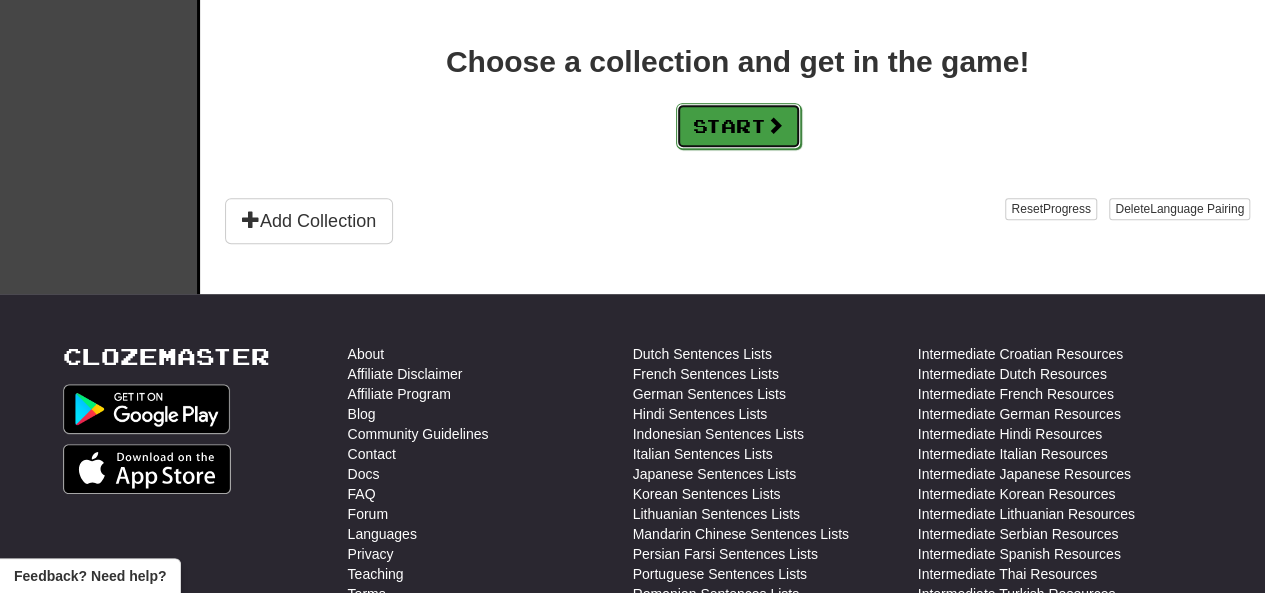click at bounding box center (775, 125) 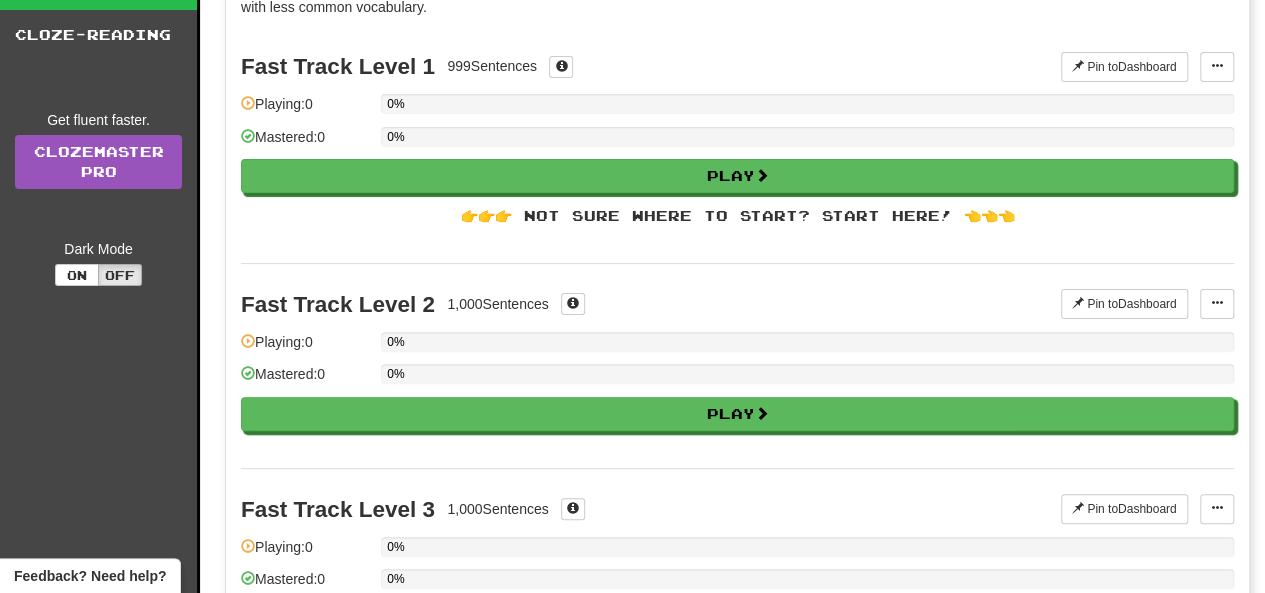 scroll, scrollTop: 0, scrollLeft: 0, axis: both 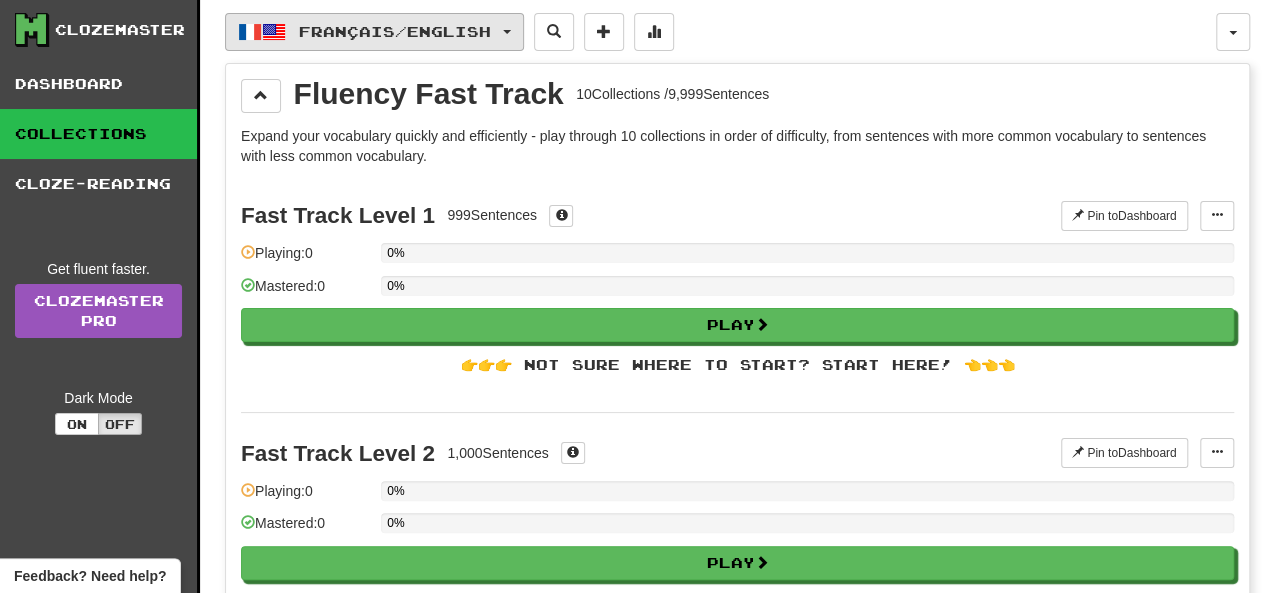 click on "Français  /  English" at bounding box center [374, 32] 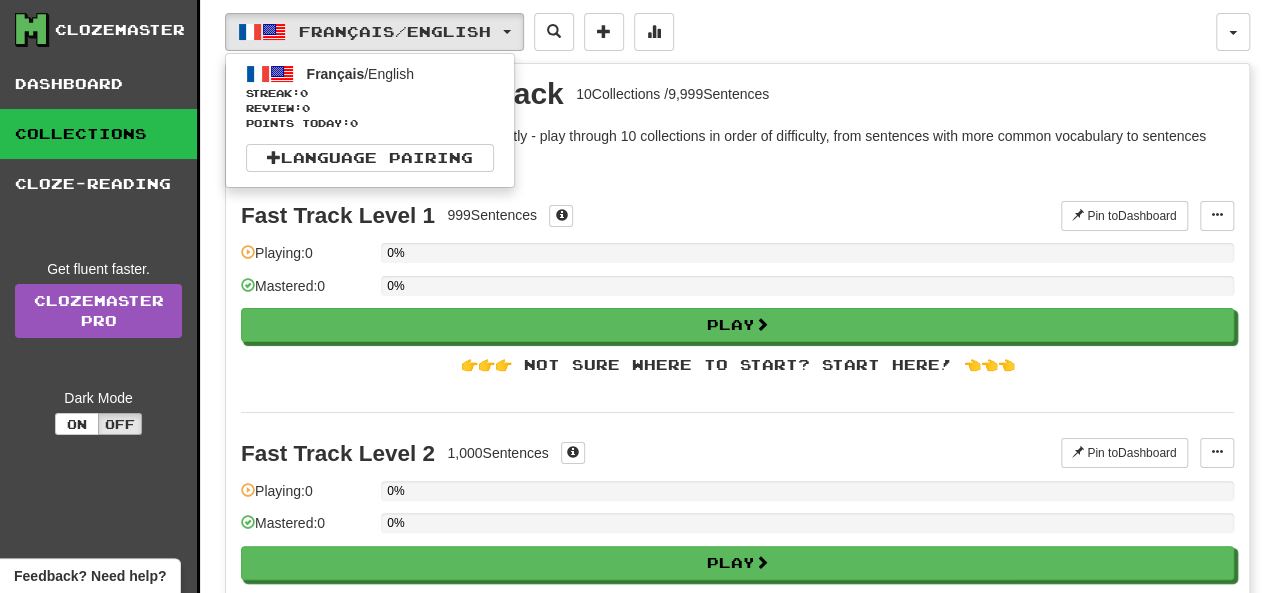 click on "Fast Track Level 1 999  Sentences   Pin to  Dashboard   Pin to  Dashboard Manage Sentences  Playing:  0 0%  Mastered:  0 0% Play  👉👉👉 Not sure where to start? Start here! 👈👈👈" at bounding box center (737, 294) 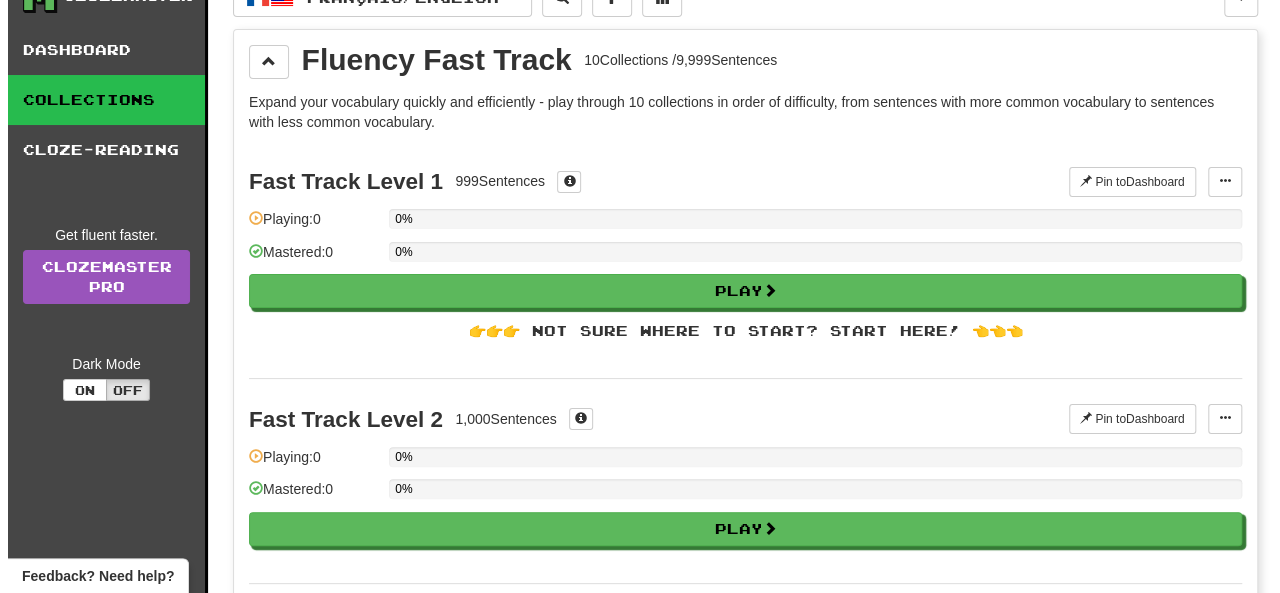 scroll, scrollTop: 0, scrollLeft: 0, axis: both 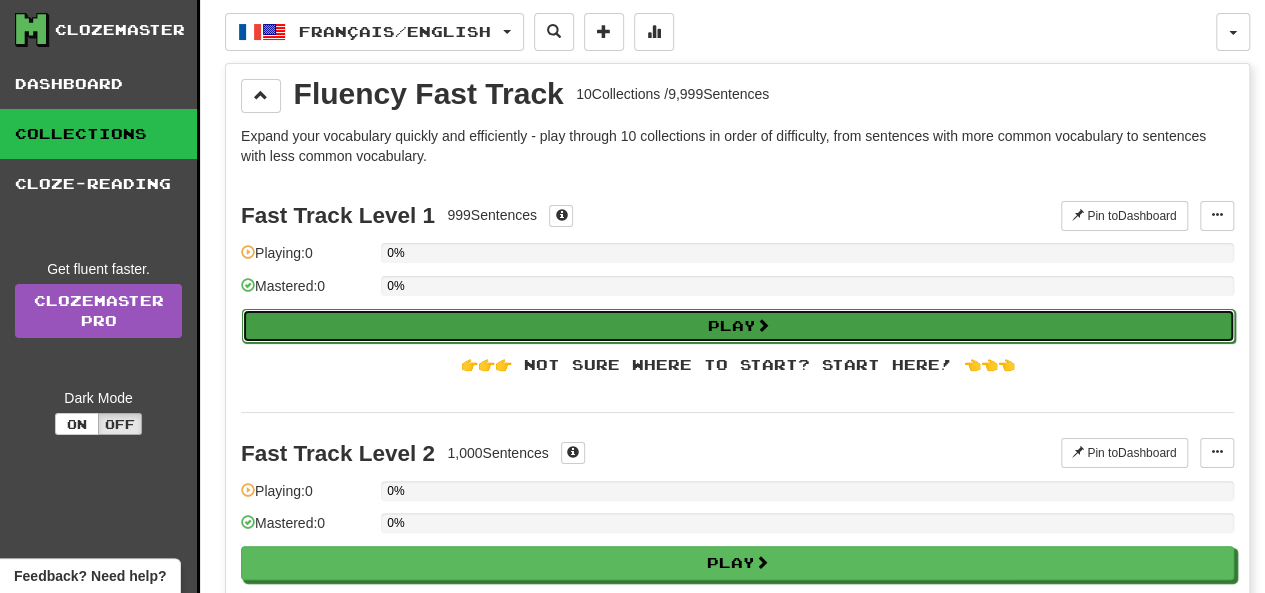click on "Play" at bounding box center (738, 326) 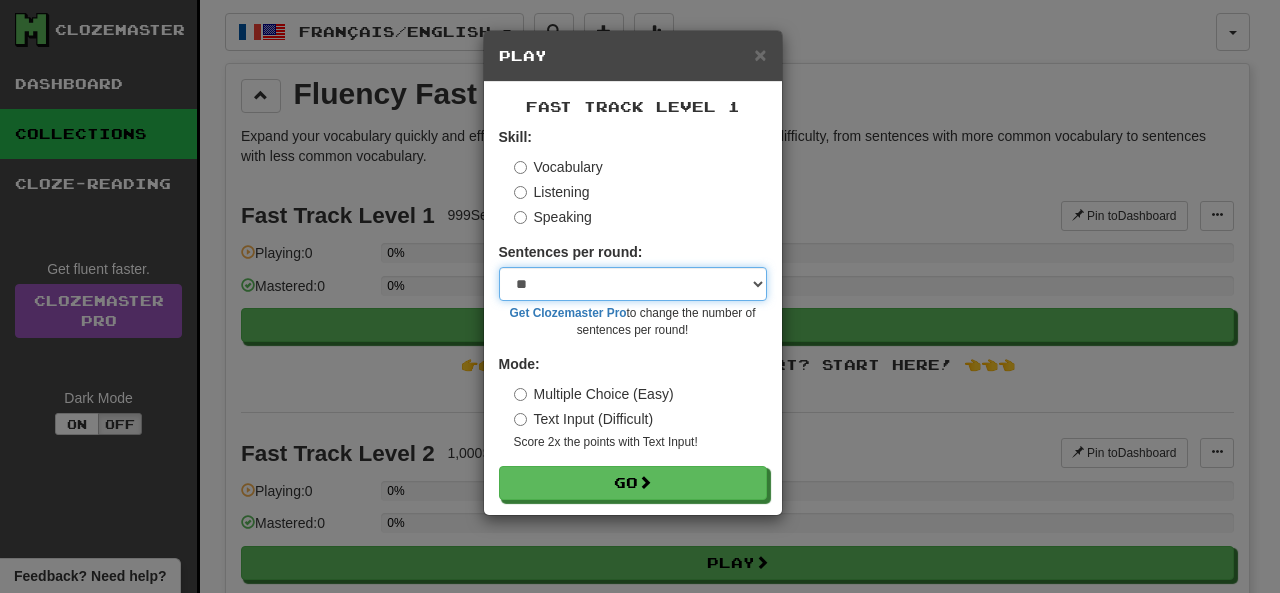 click on "* ** ** ** ** ** *** ********" at bounding box center (633, 284) 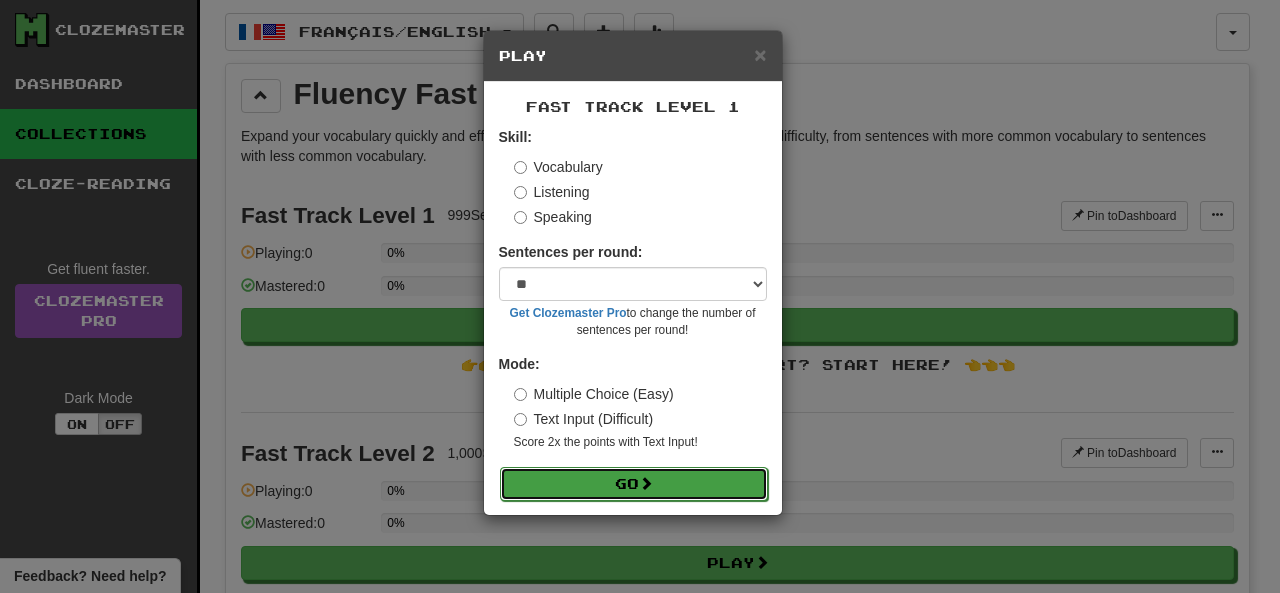 click at bounding box center (646, 483) 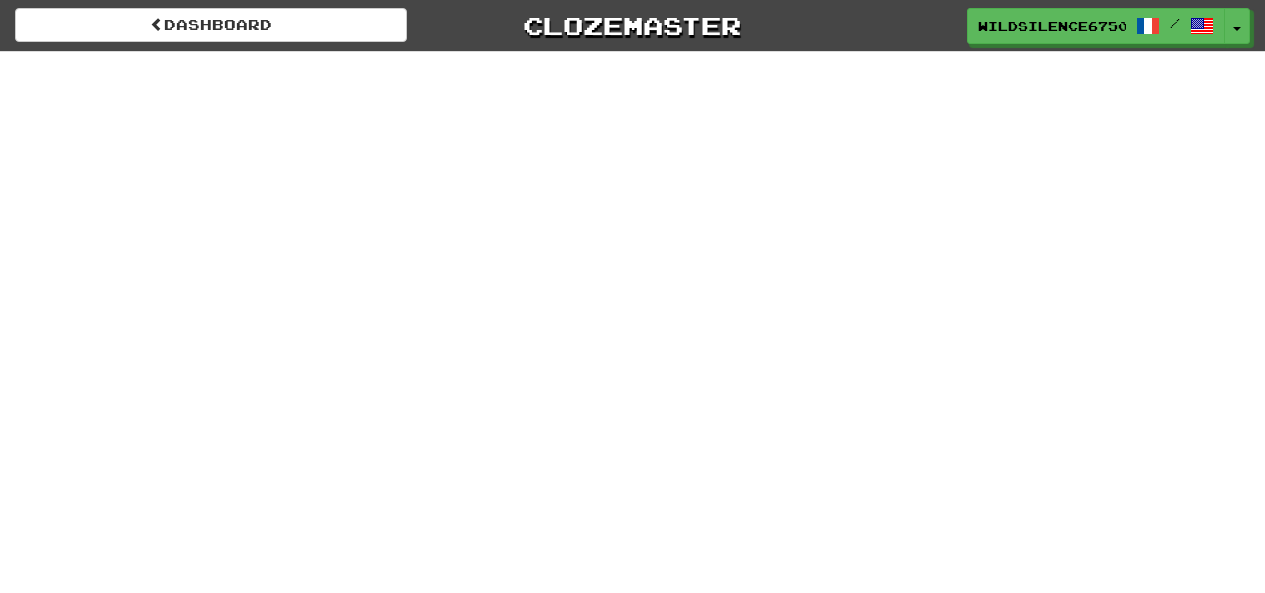 scroll, scrollTop: 0, scrollLeft: 0, axis: both 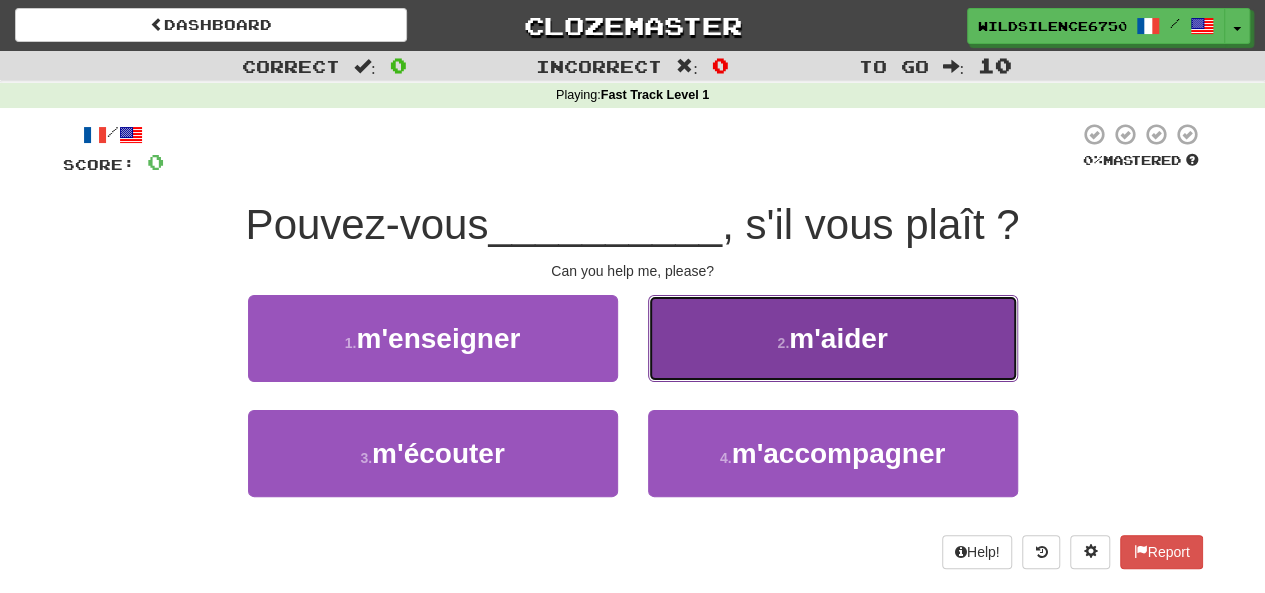 click on "2 .  m'aider" at bounding box center (833, 338) 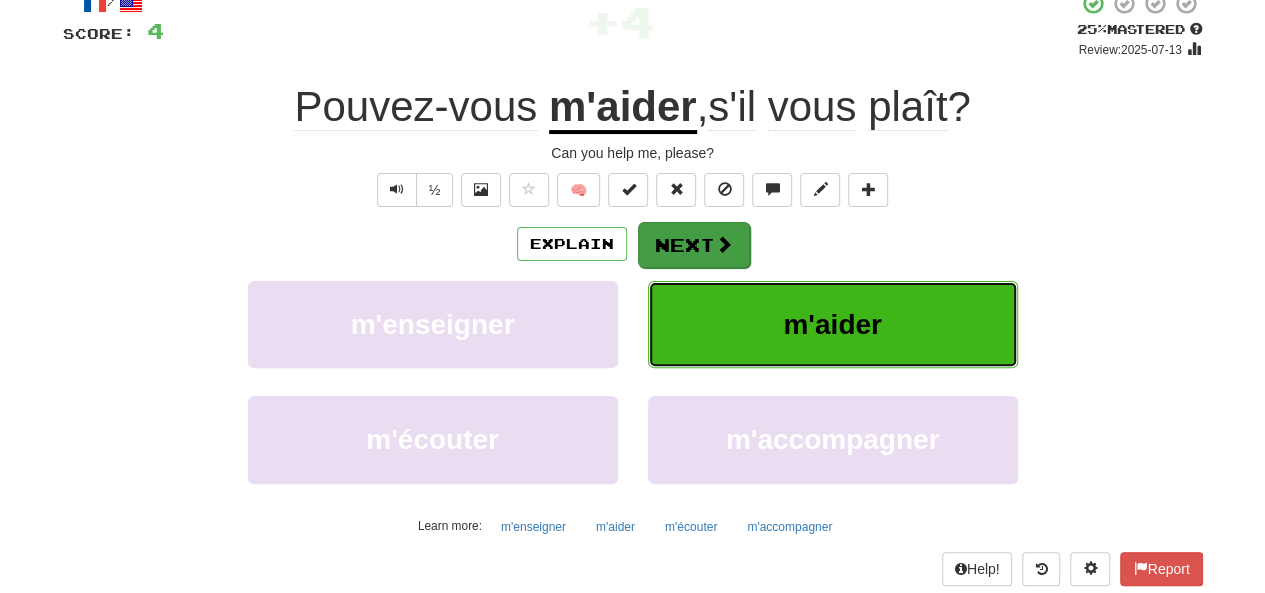 scroll, scrollTop: 132, scrollLeft: 0, axis: vertical 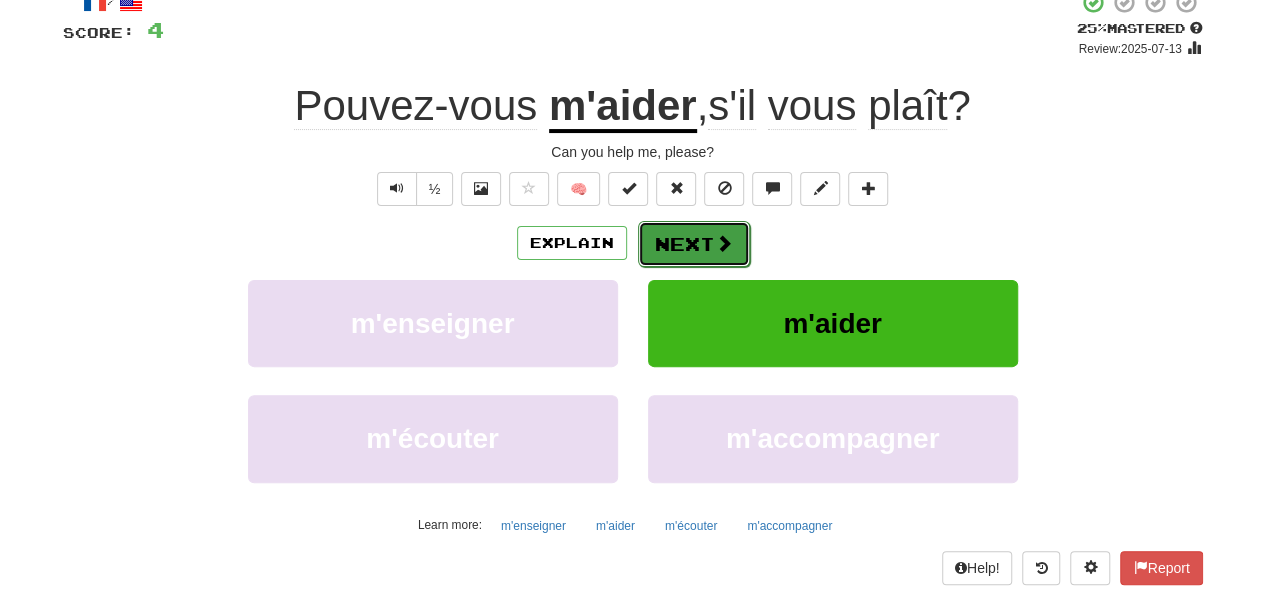 click on "Next" at bounding box center [694, 244] 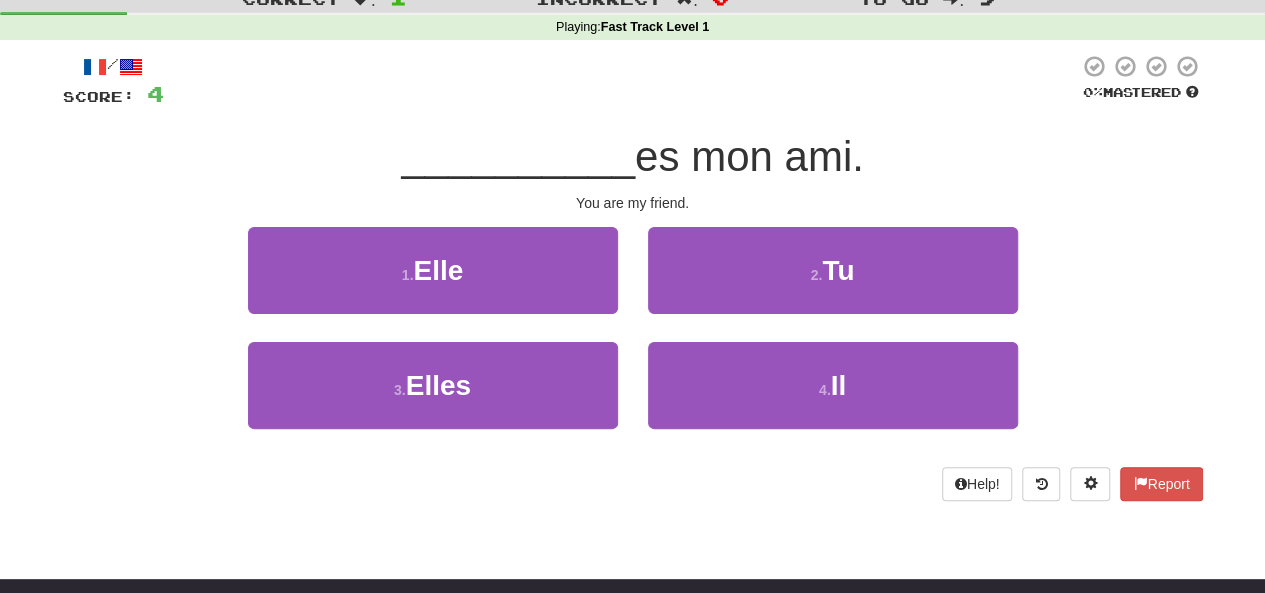 scroll, scrollTop: 25, scrollLeft: 0, axis: vertical 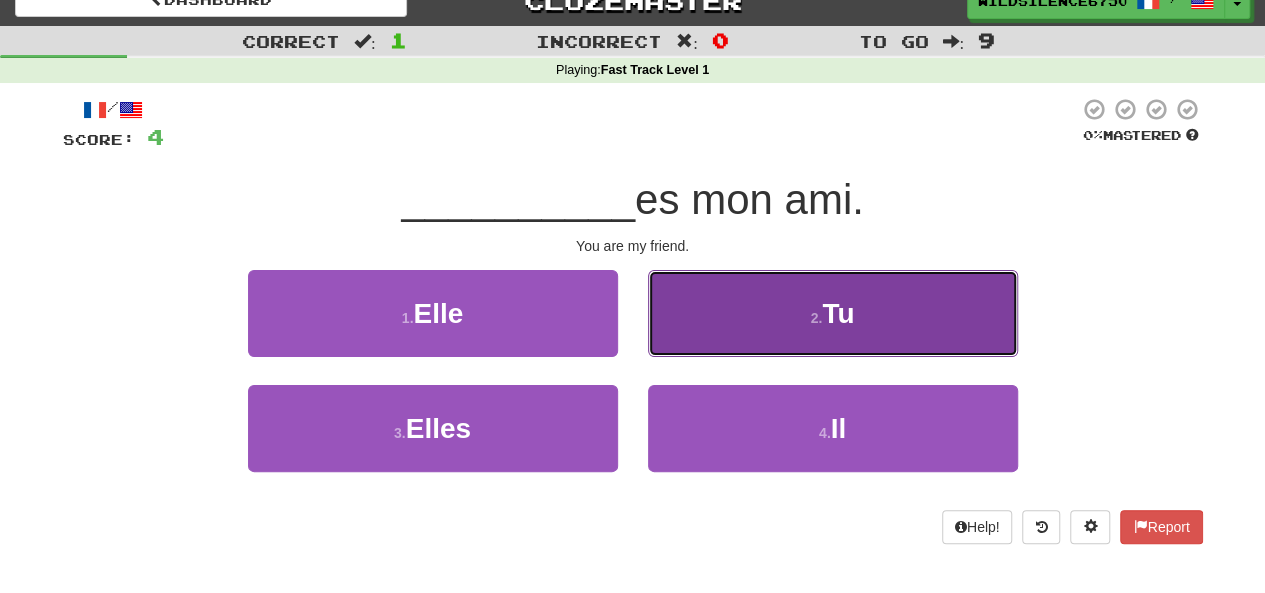 click on "2 .  Tu" at bounding box center [833, 313] 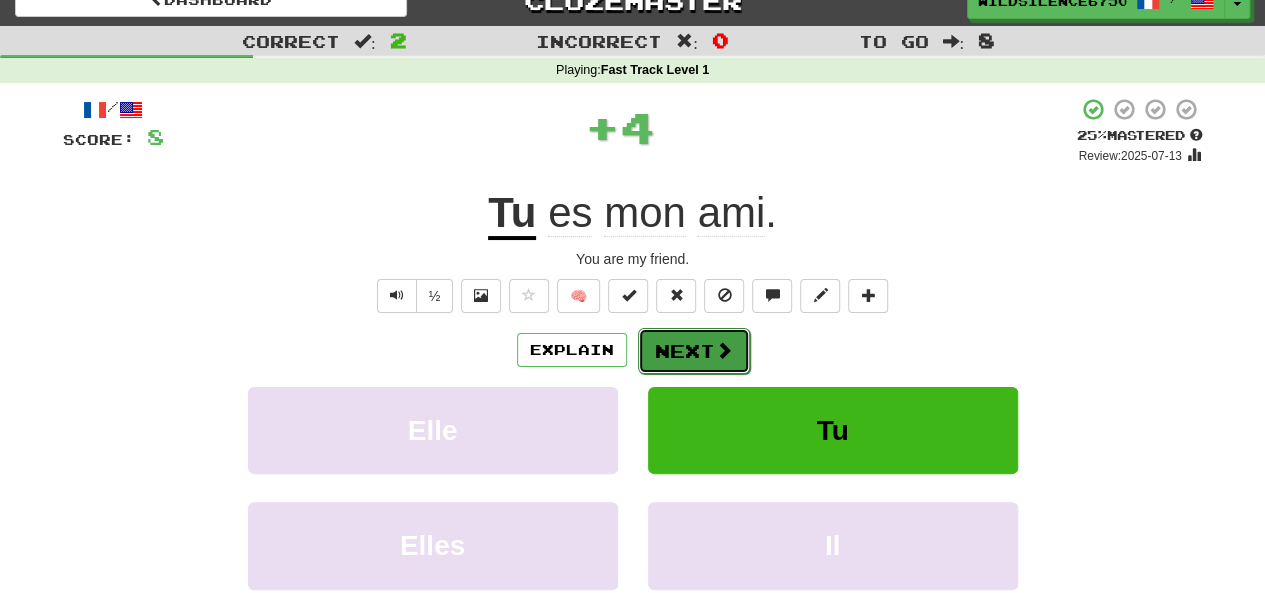 click on "Next" at bounding box center [694, 351] 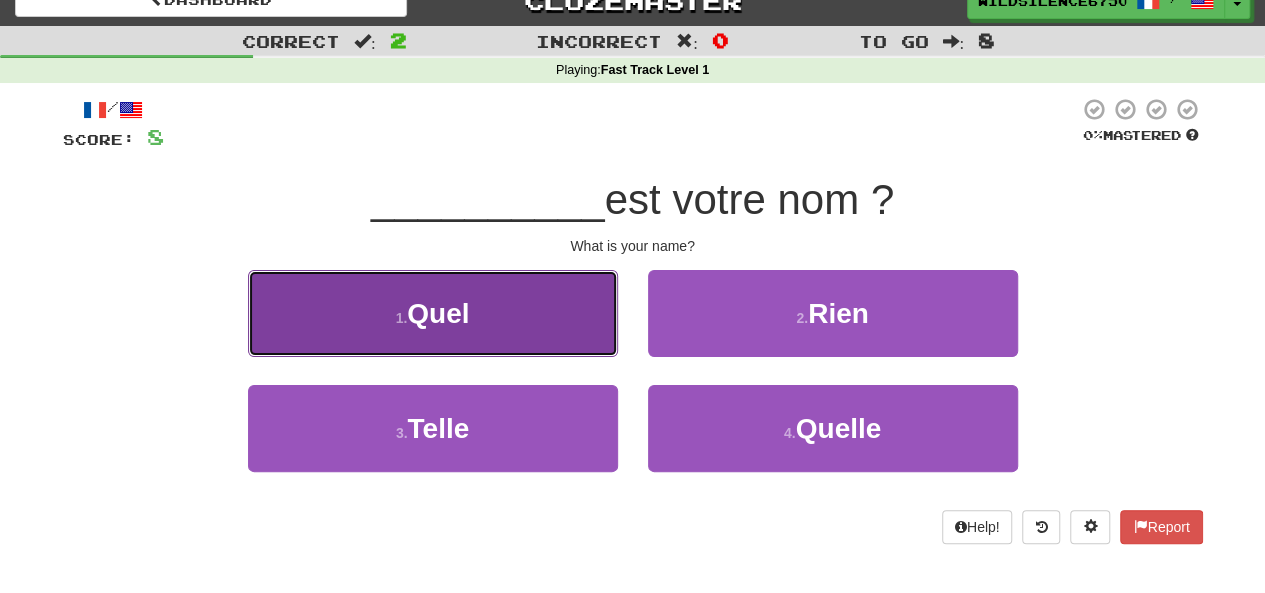 click on "1 .  Quel" at bounding box center (433, 313) 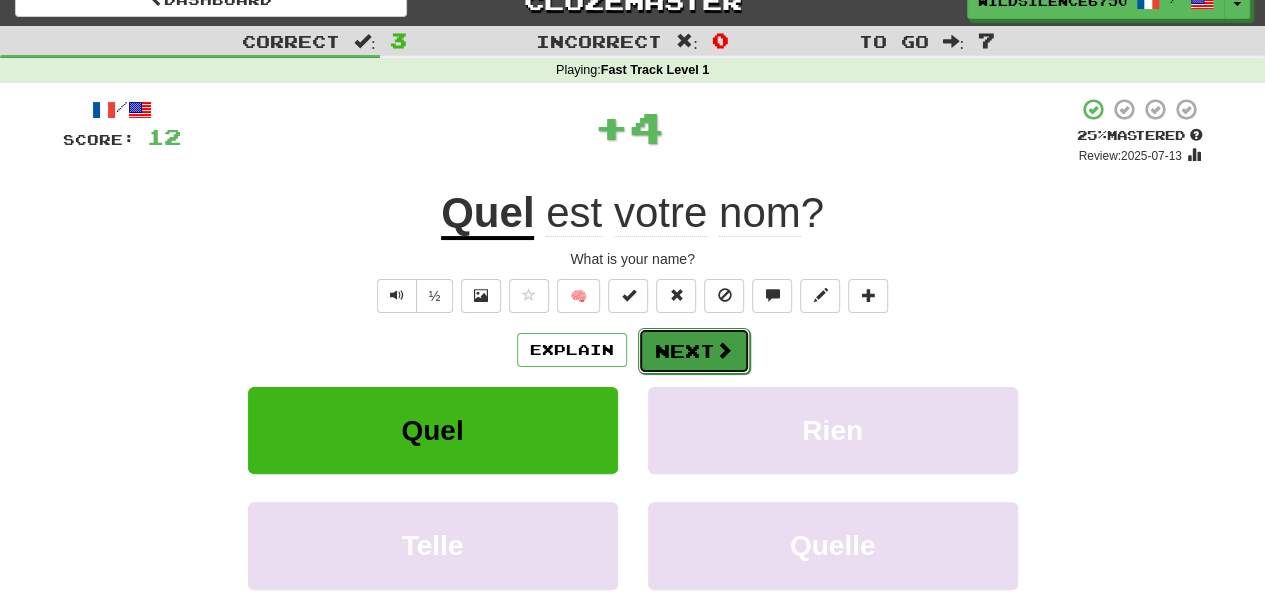 click on "Next" at bounding box center (694, 351) 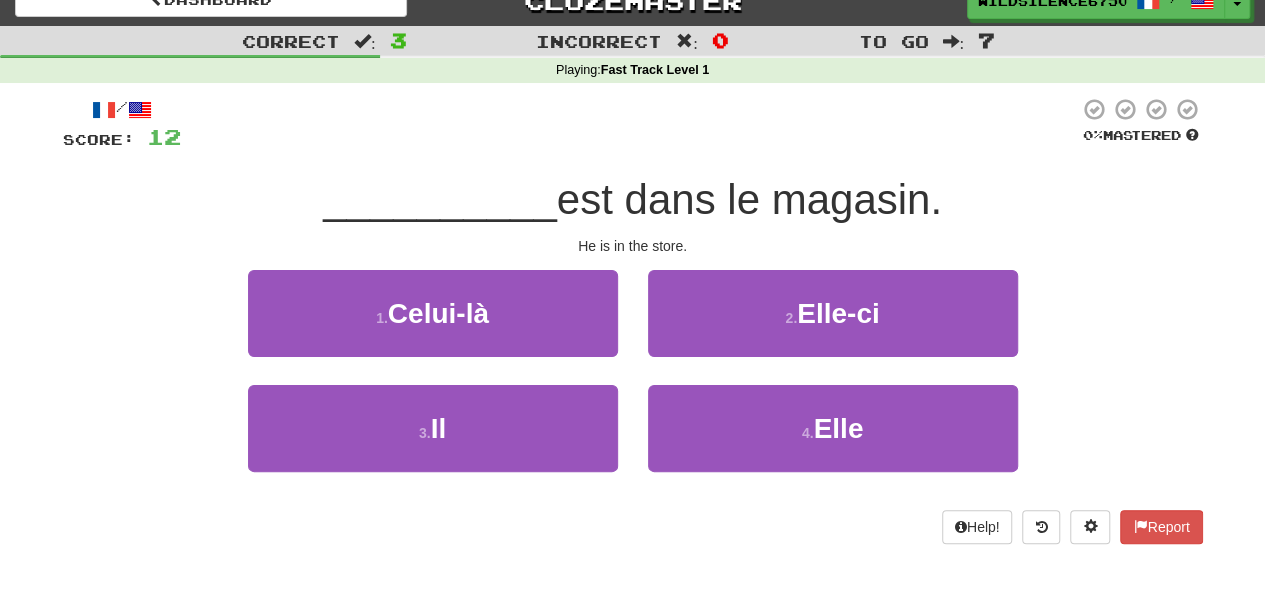 click on "2 .  Elle-ci" at bounding box center (833, 313) 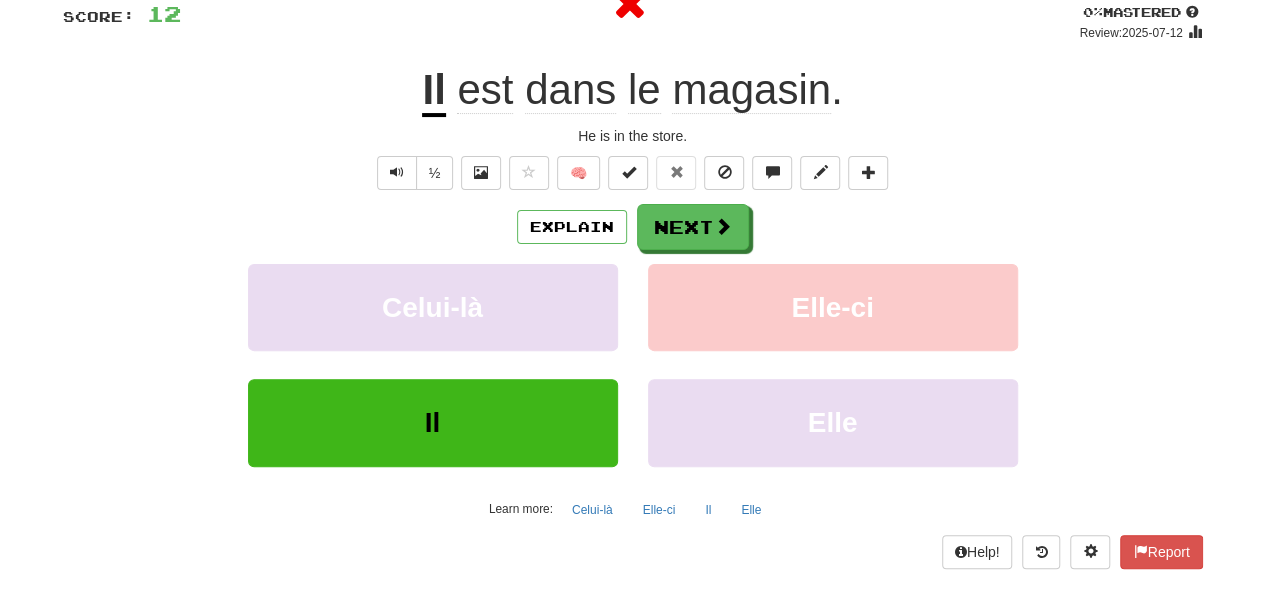 scroll, scrollTop: 149, scrollLeft: 0, axis: vertical 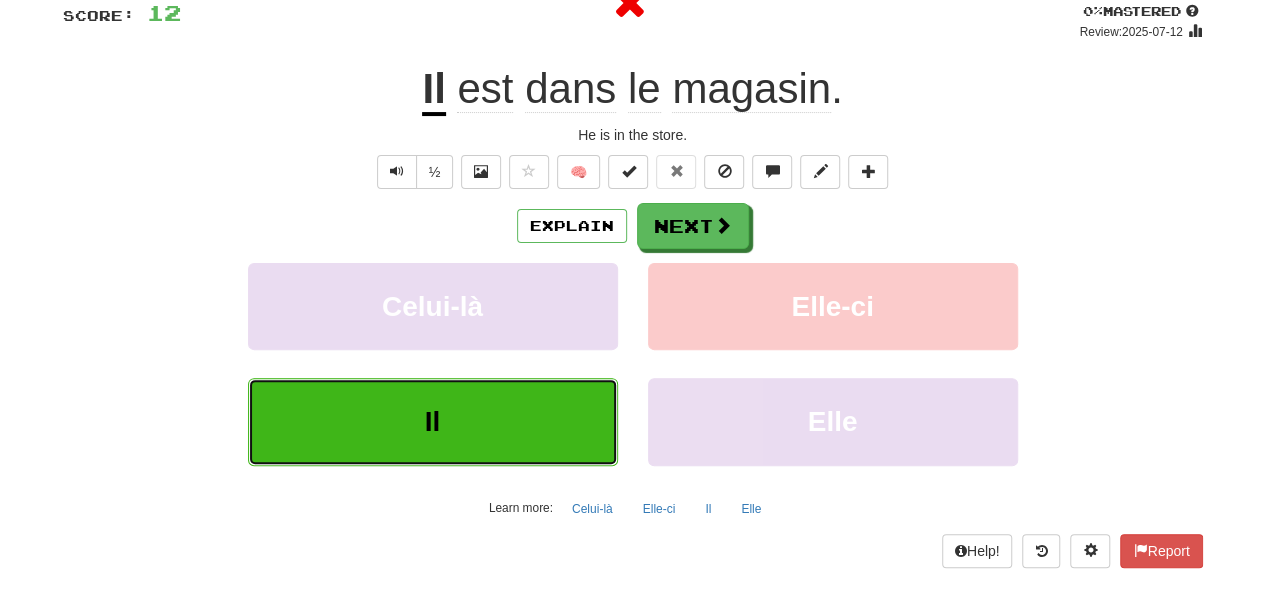 click on "Il" at bounding box center [433, 421] 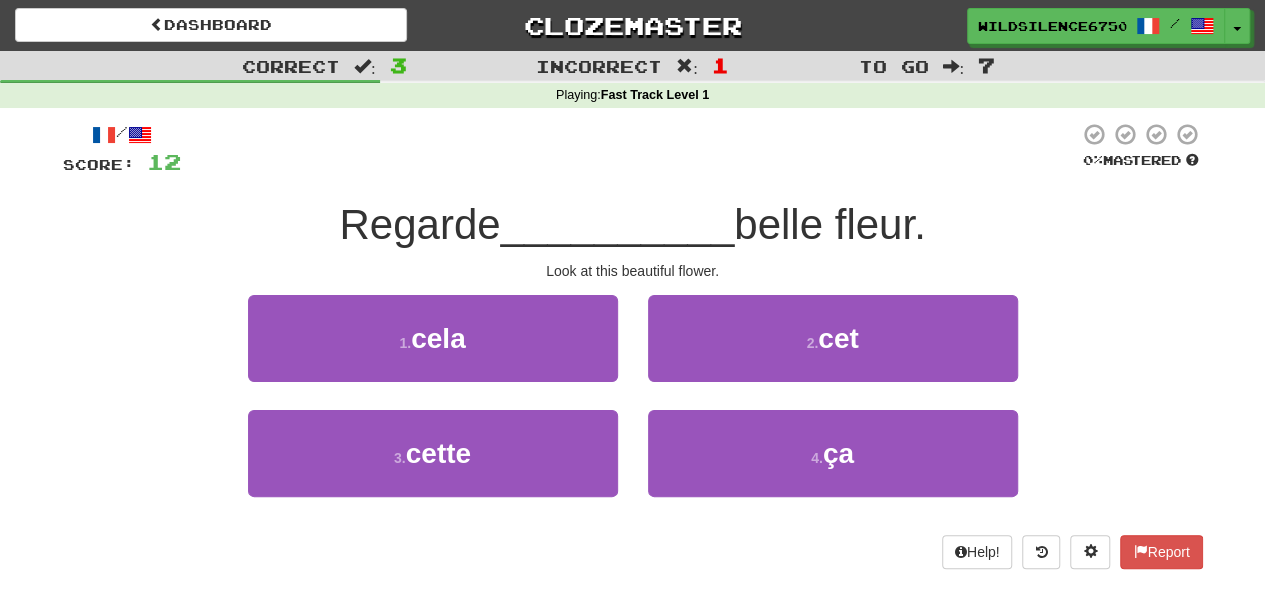 scroll, scrollTop: 1, scrollLeft: 0, axis: vertical 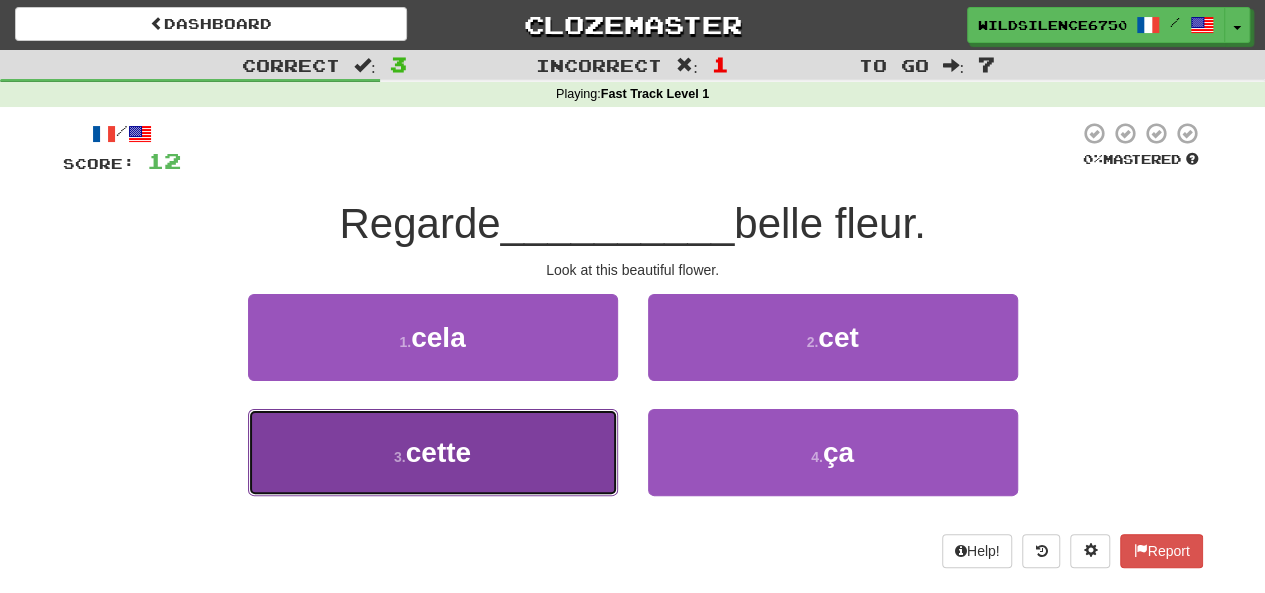 click on "3 .  cette" at bounding box center (433, 452) 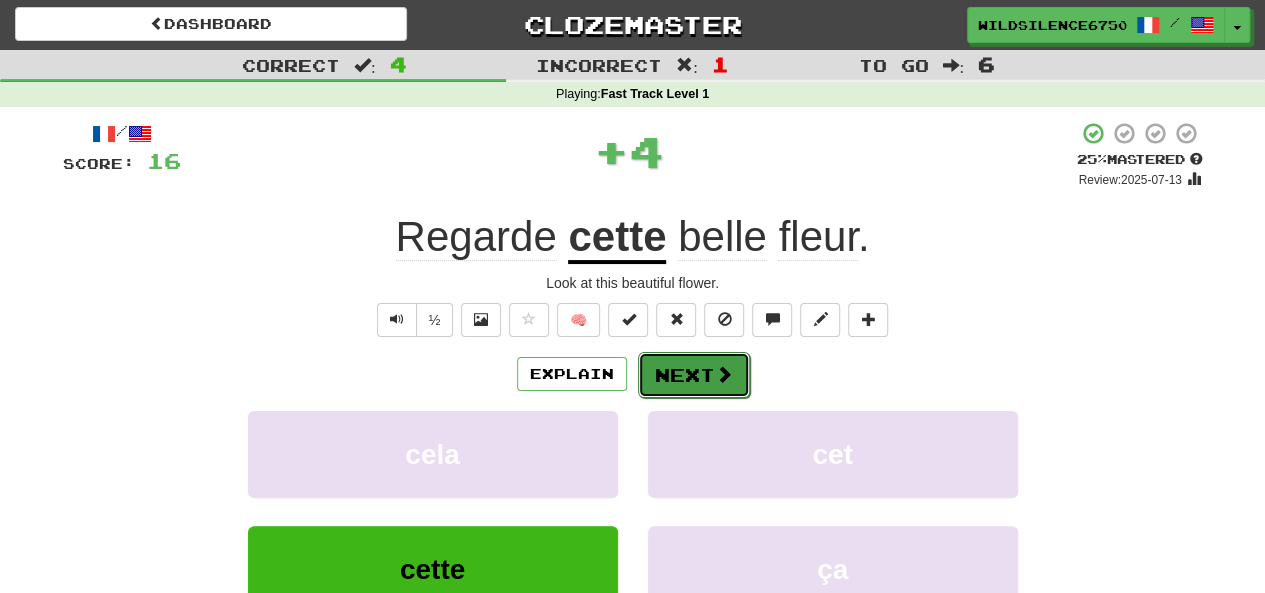 click on "Next" at bounding box center [694, 375] 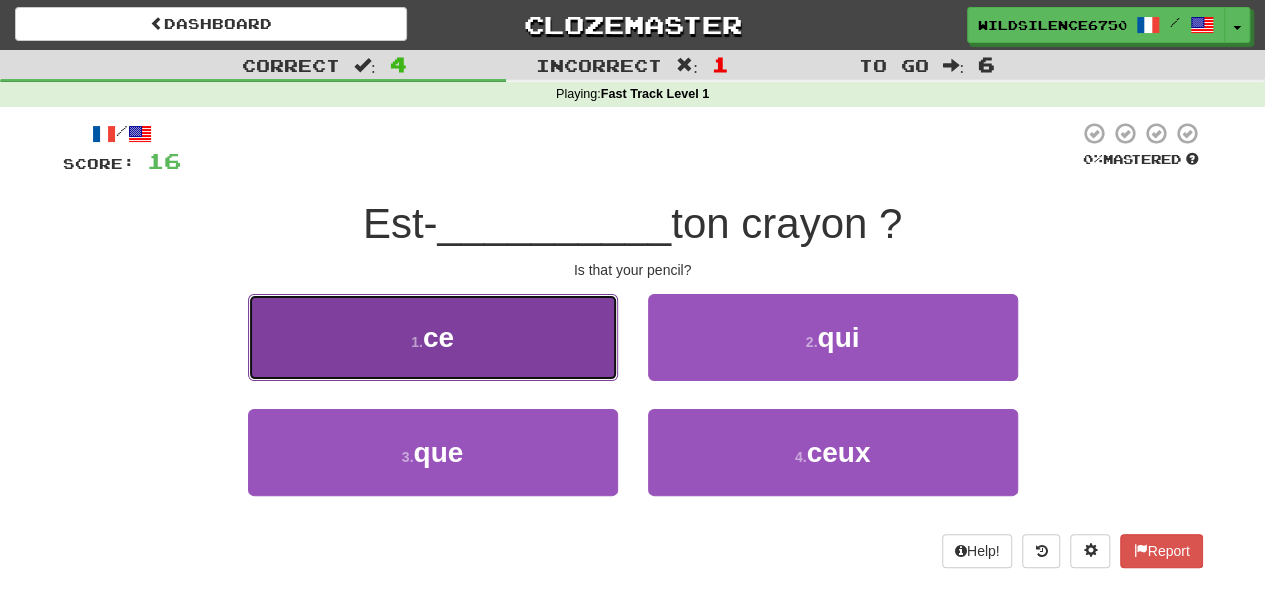 click on "1 .  ce" at bounding box center (433, 337) 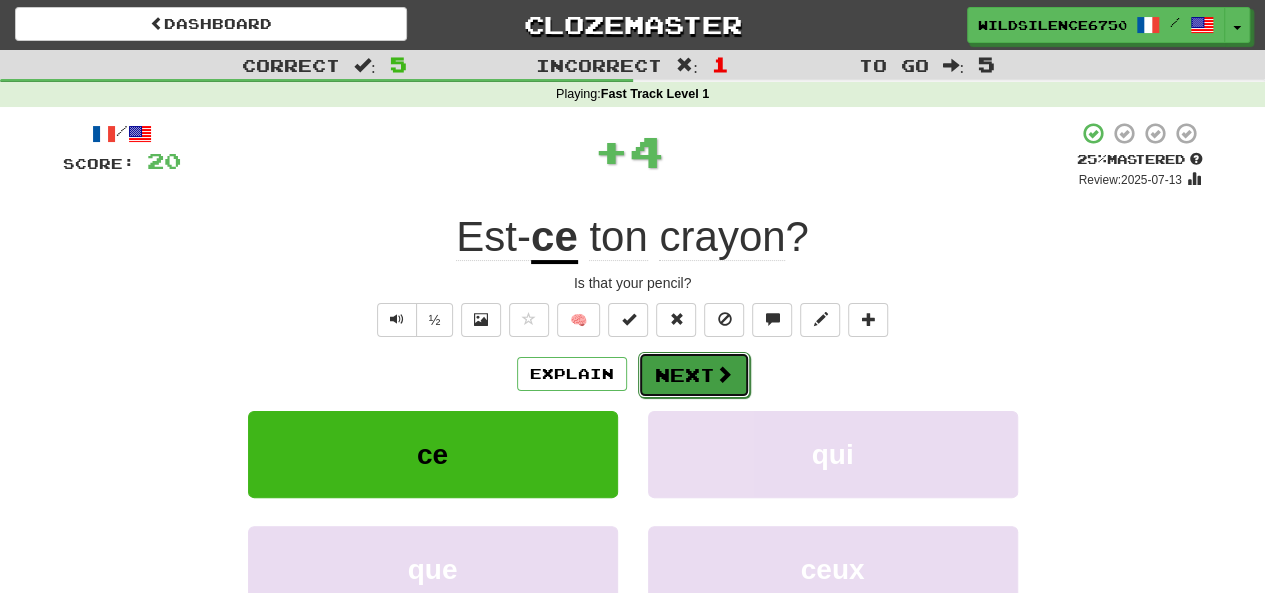 click on "Next" at bounding box center [694, 375] 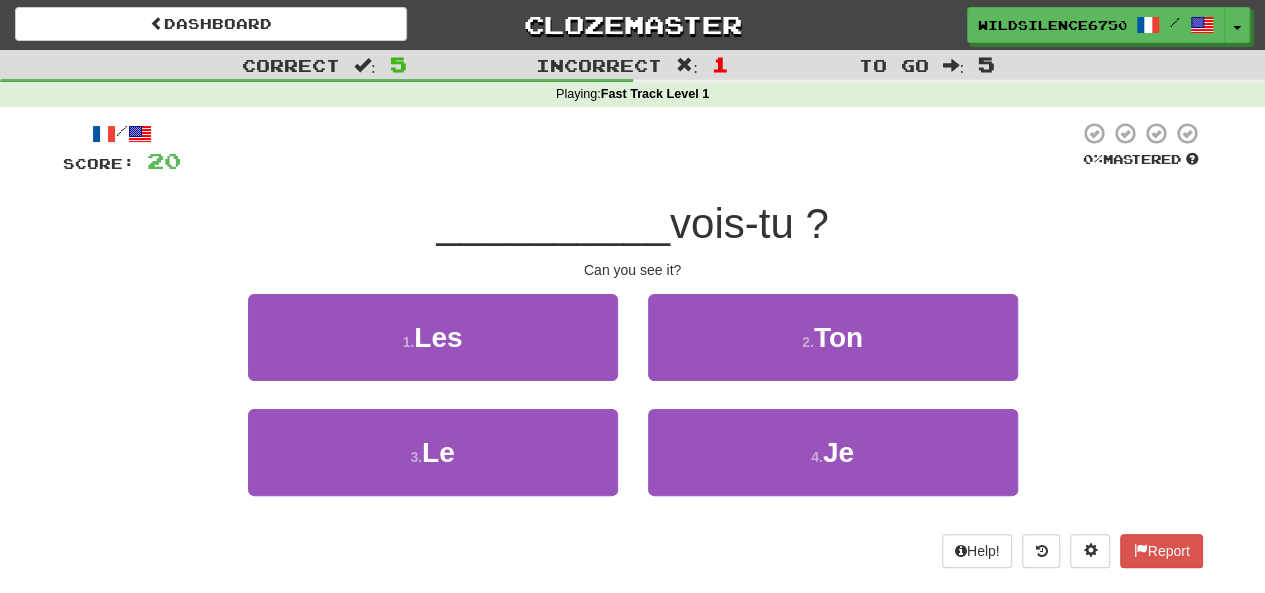 click on "2 .  Ton" at bounding box center [833, 337] 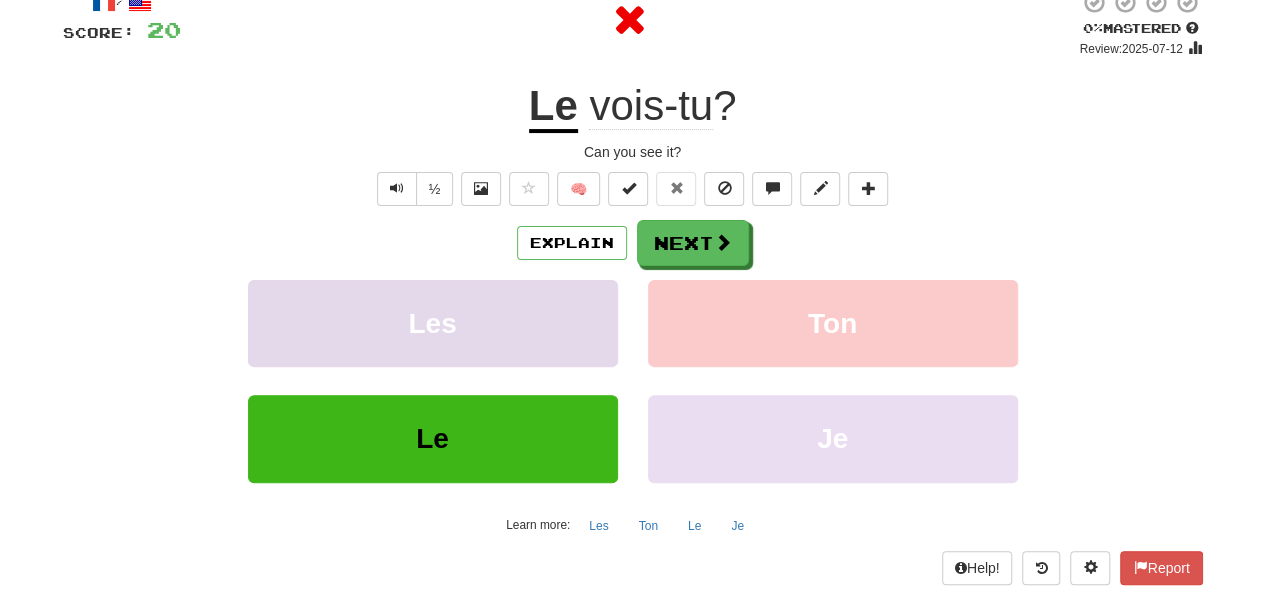 scroll, scrollTop: 133, scrollLeft: 0, axis: vertical 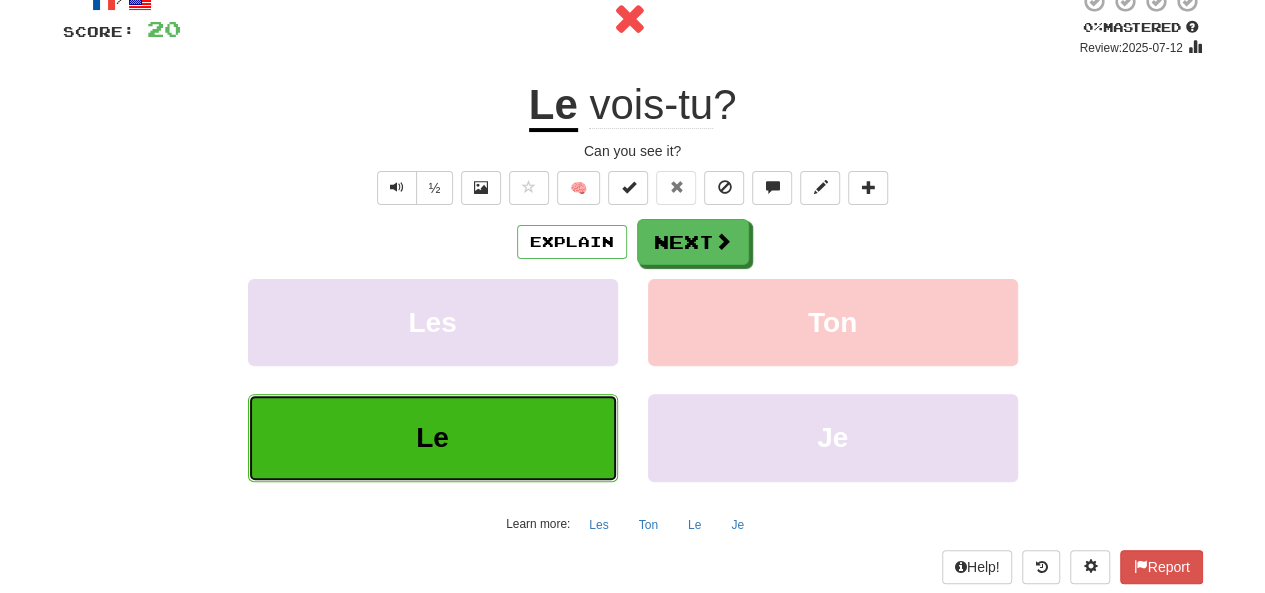 click on "Le" at bounding box center (433, 437) 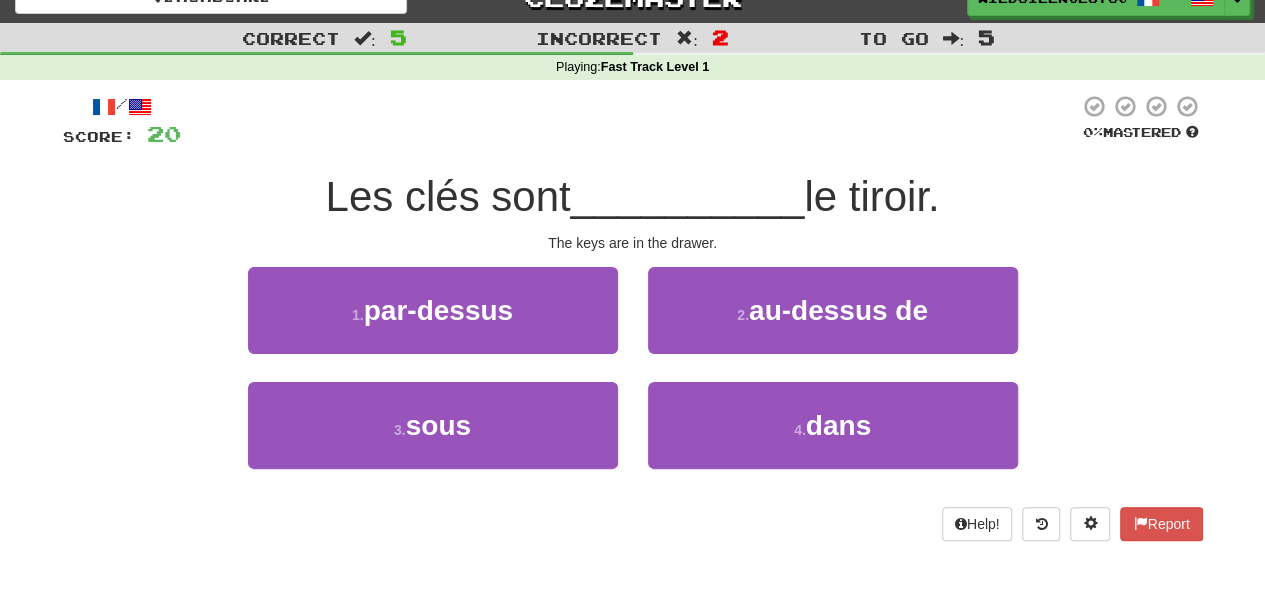 scroll, scrollTop: 27, scrollLeft: 0, axis: vertical 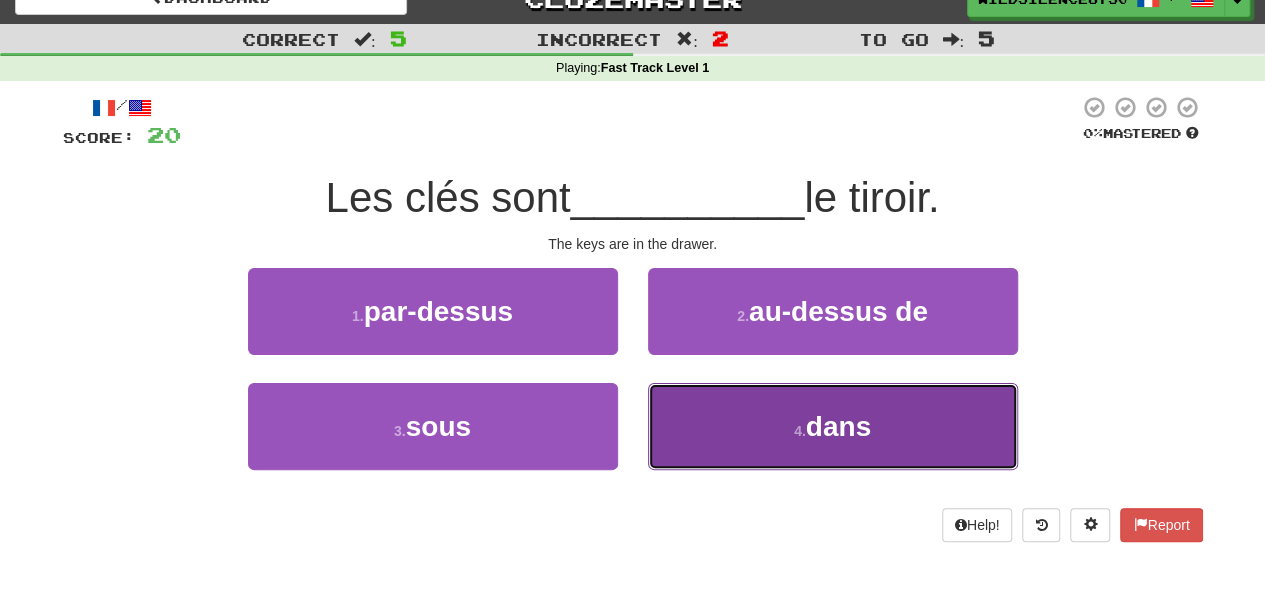 click on "4 .  dans" at bounding box center [833, 426] 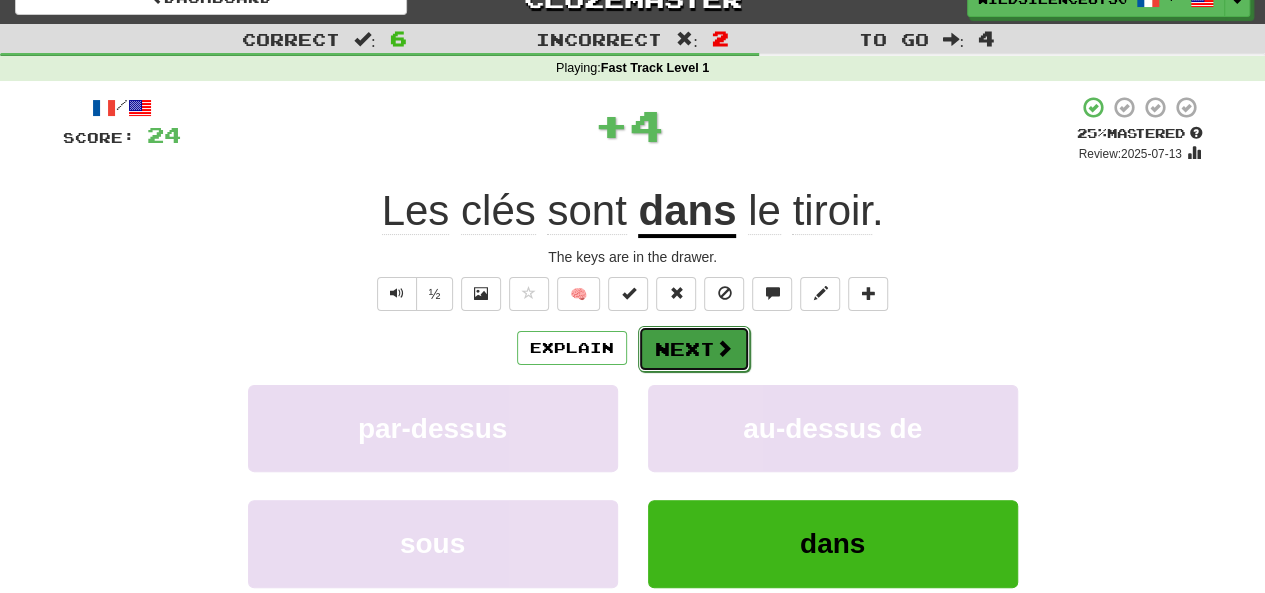 click on "Next" at bounding box center [694, 349] 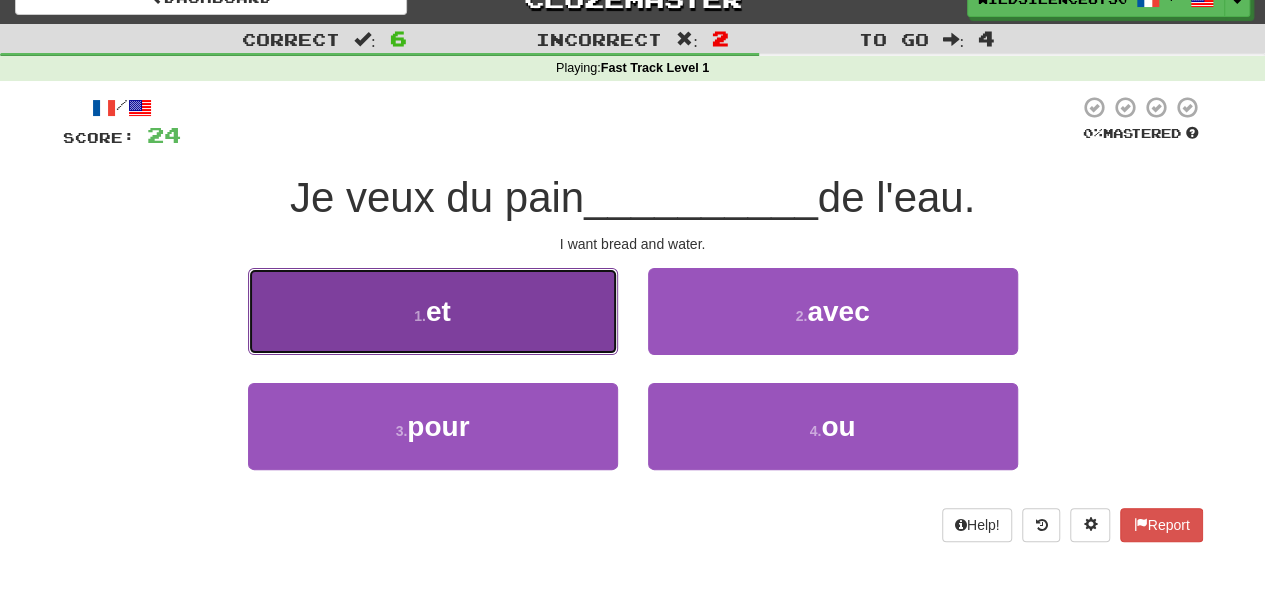 click on "1 .  et" at bounding box center (433, 311) 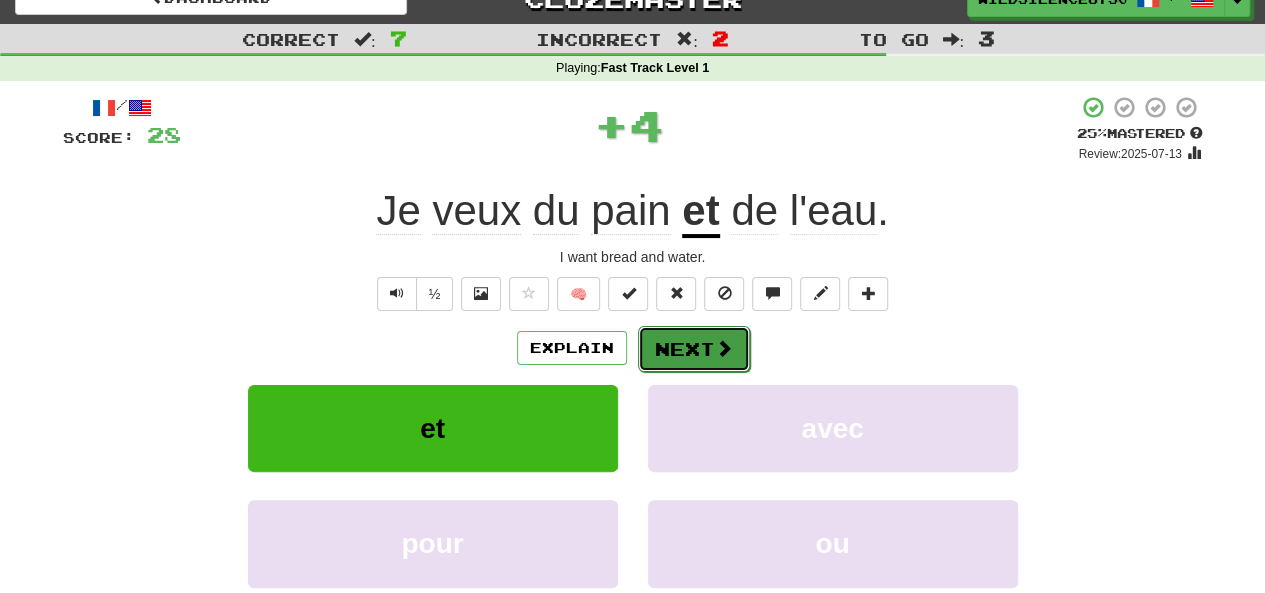 click on "Next" at bounding box center (694, 349) 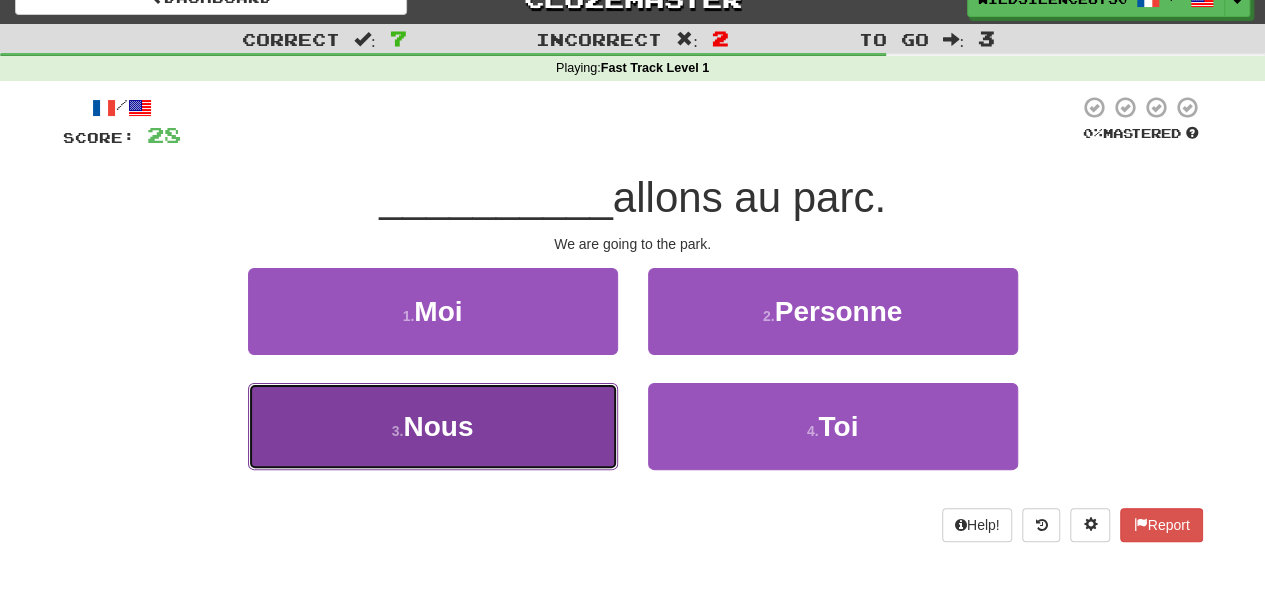 click on "3 .  Nous" at bounding box center (433, 426) 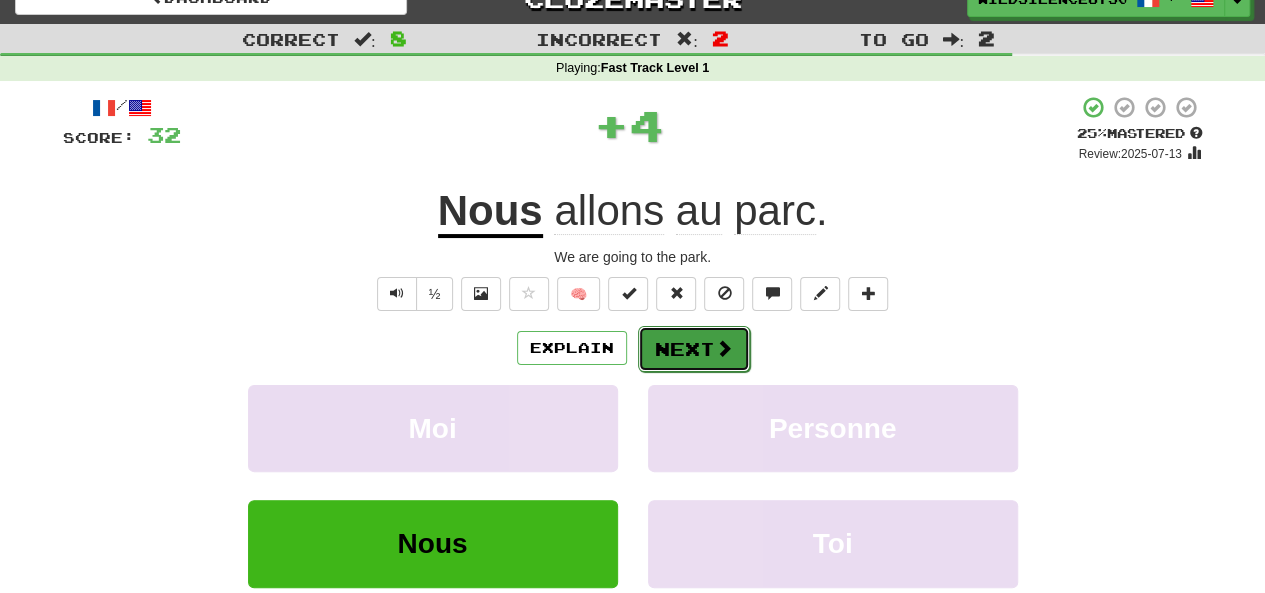 click on "Next" at bounding box center [694, 349] 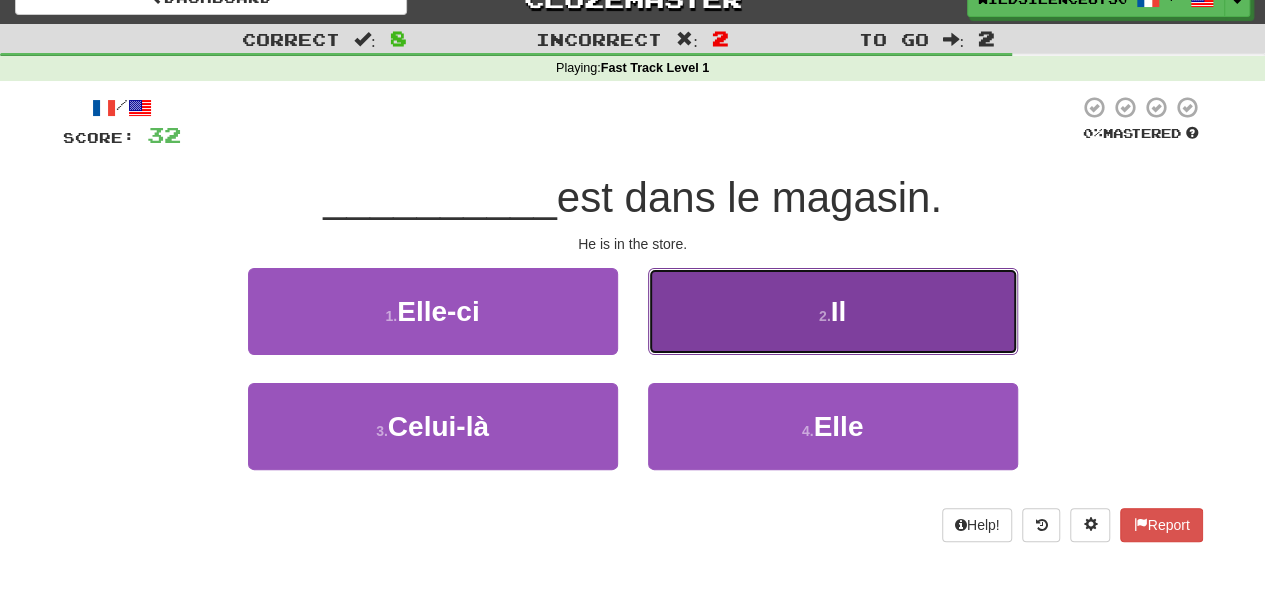 click on "2 .  Il" at bounding box center [833, 311] 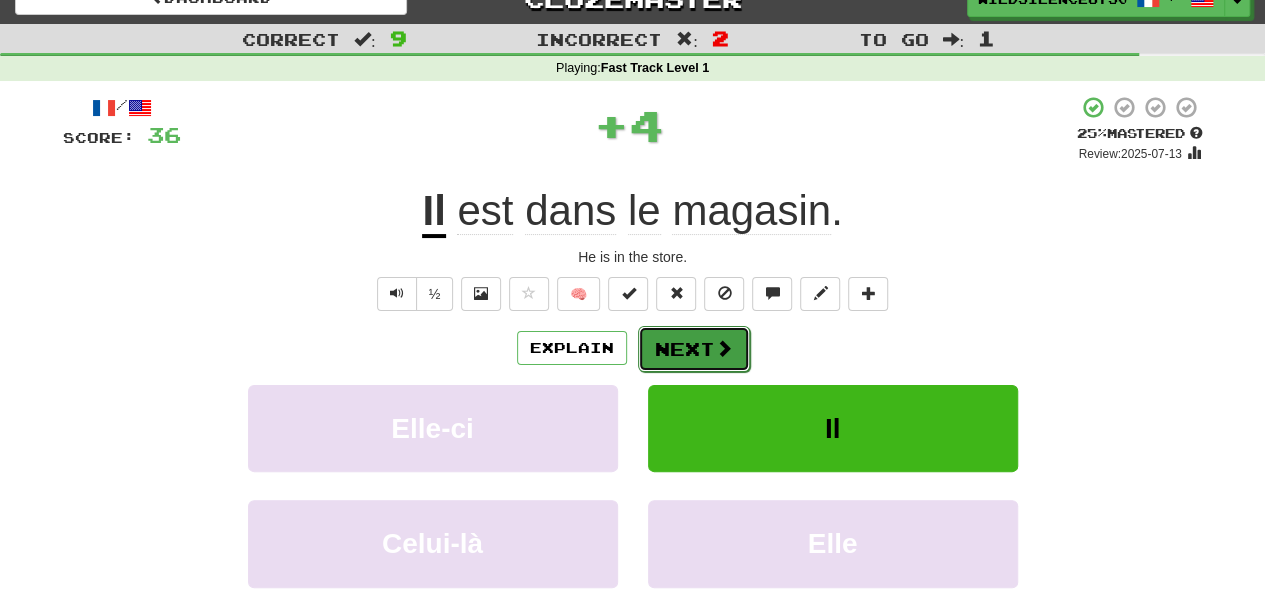 click on "Next" at bounding box center [694, 349] 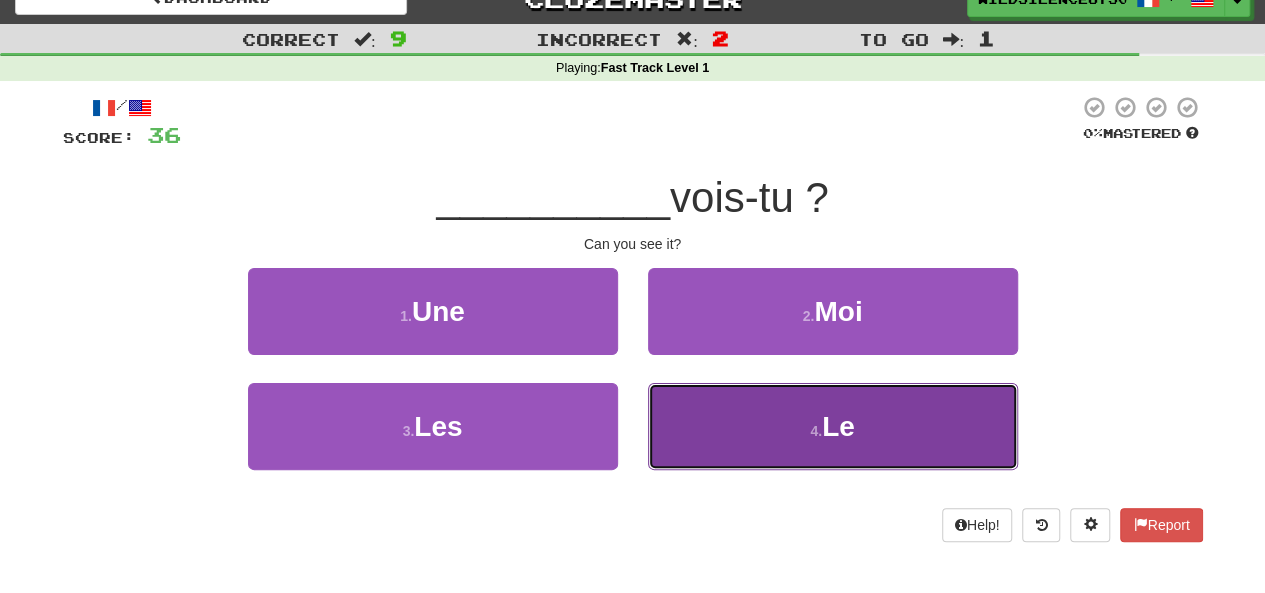 click on "4 .  Le" at bounding box center [833, 426] 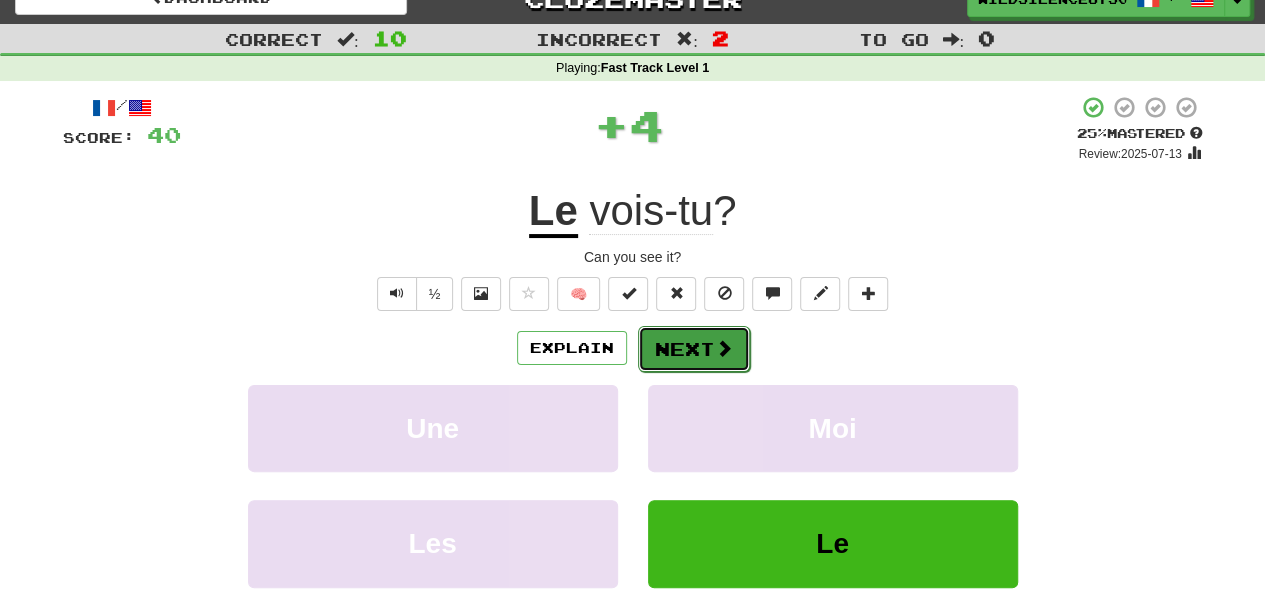 click on "Next" at bounding box center (694, 349) 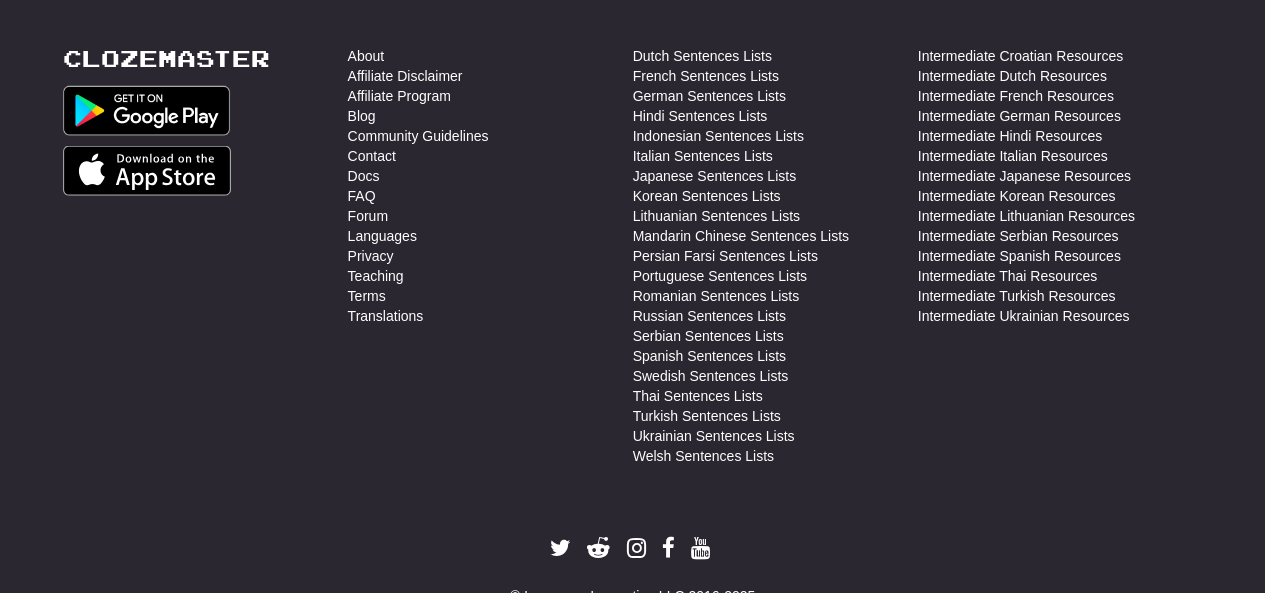 scroll, scrollTop: 2214, scrollLeft: 0, axis: vertical 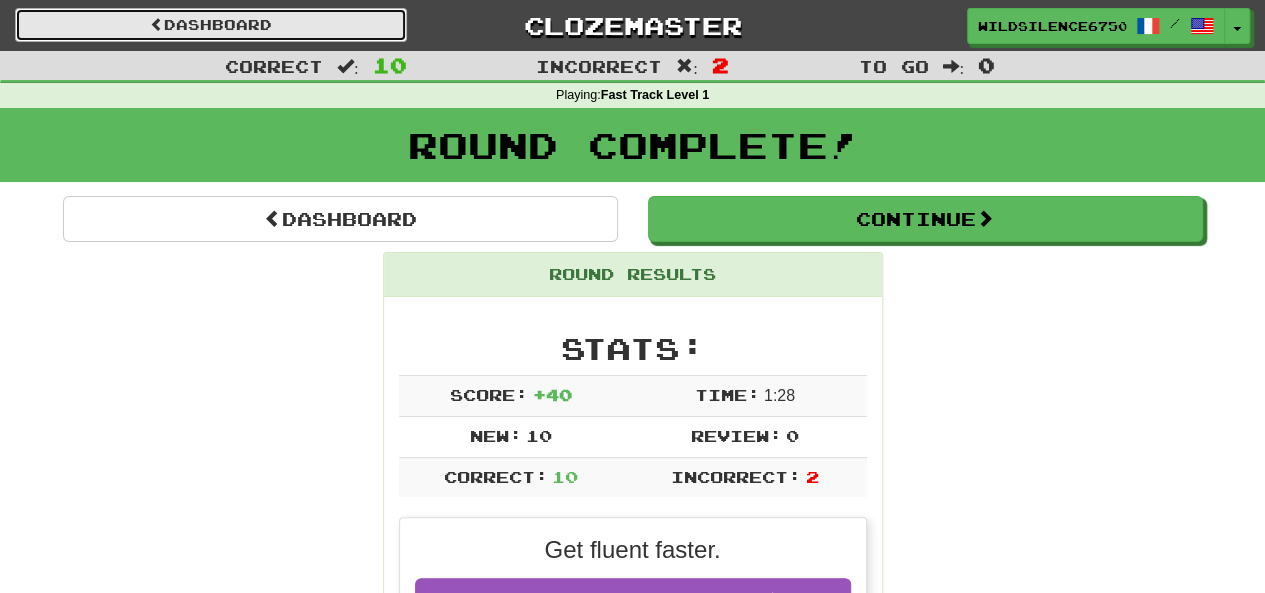 click on "Dashboard" at bounding box center (211, 25) 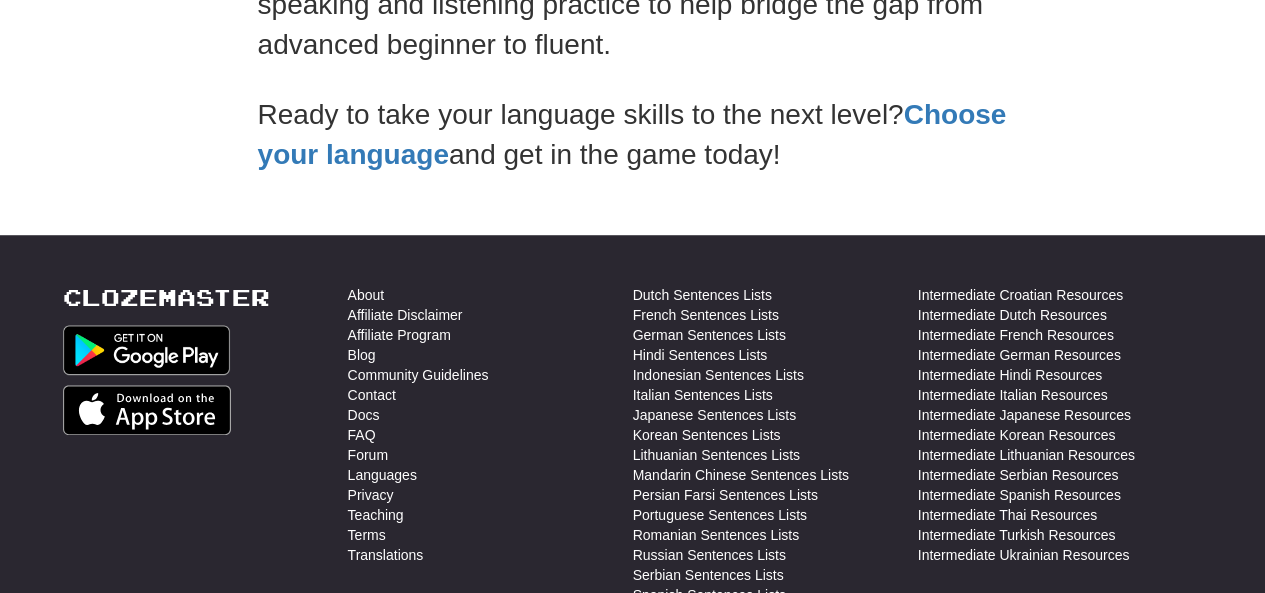 scroll, scrollTop: 0, scrollLeft: 0, axis: both 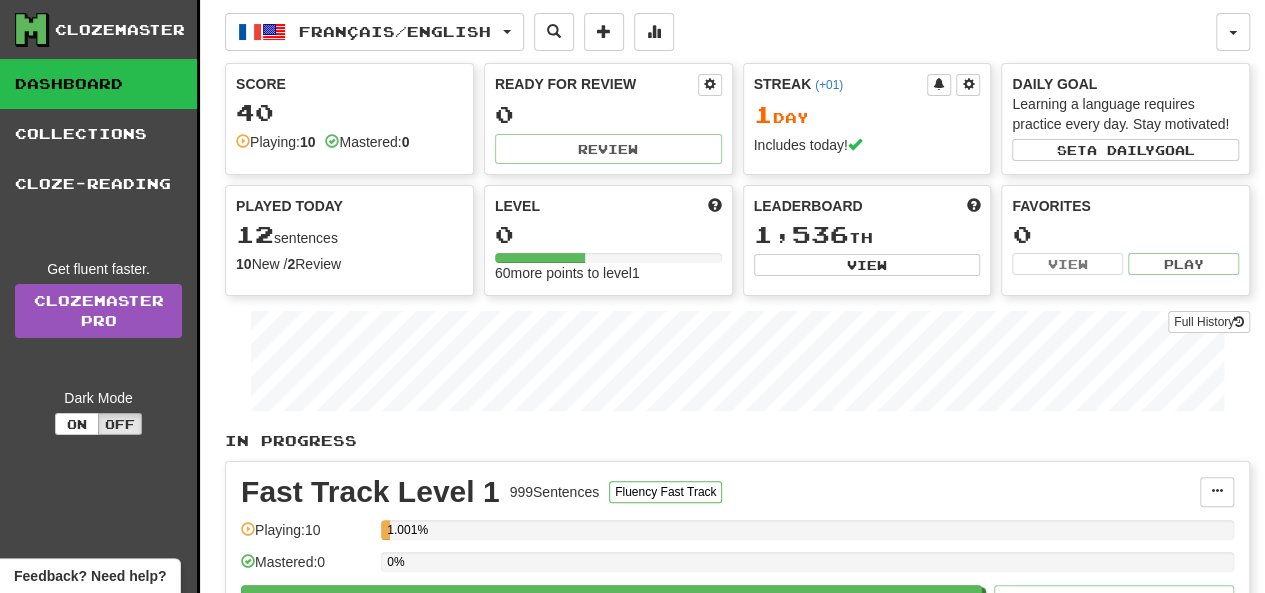 click on "Played Today 12  sentences 10  New /  2  Review Full History" at bounding box center [349, 235] 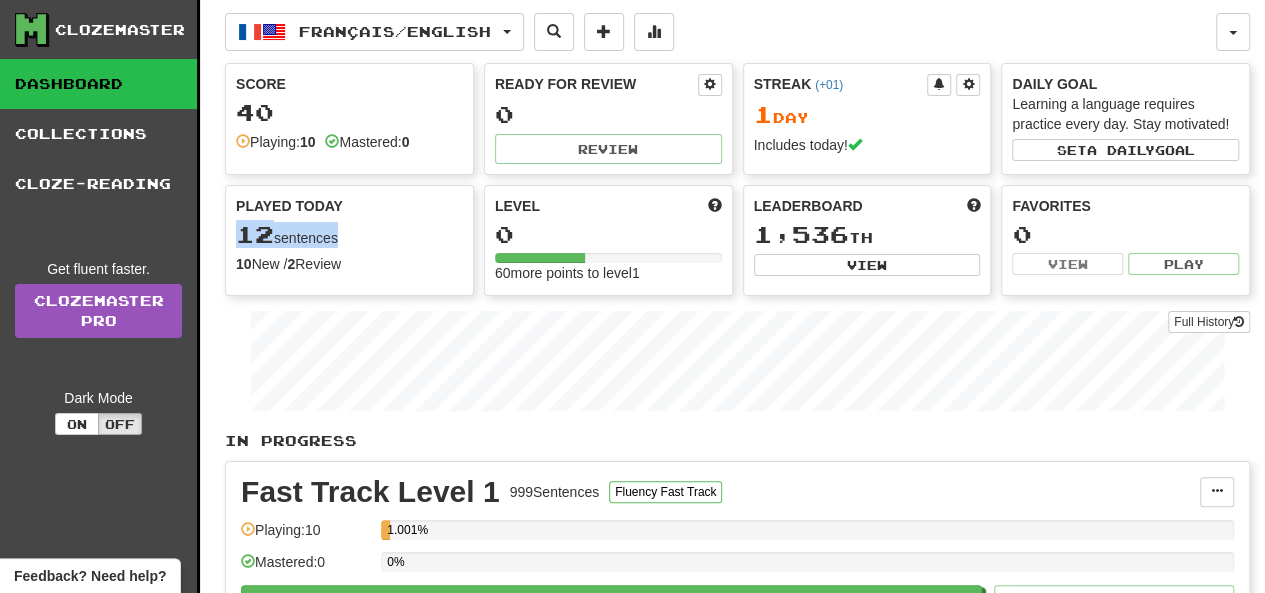 click on "Played Today 12  sentences 10  New /  2  Review Full History" at bounding box center [349, 235] 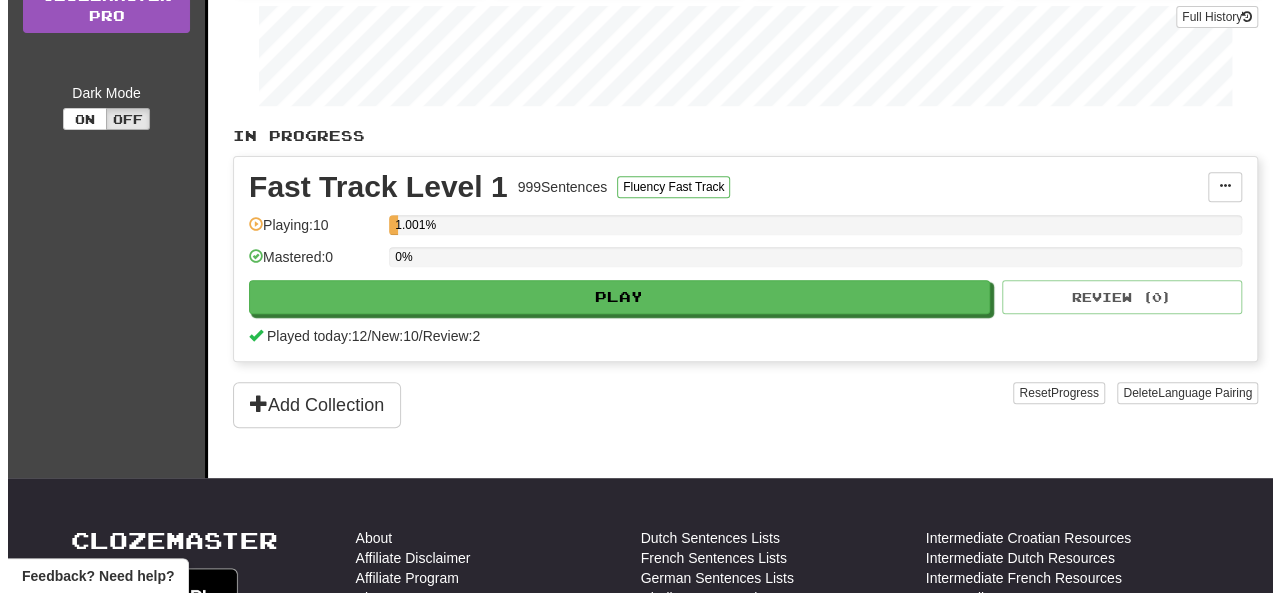 scroll, scrollTop: 306, scrollLeft: 0, axis: vertical 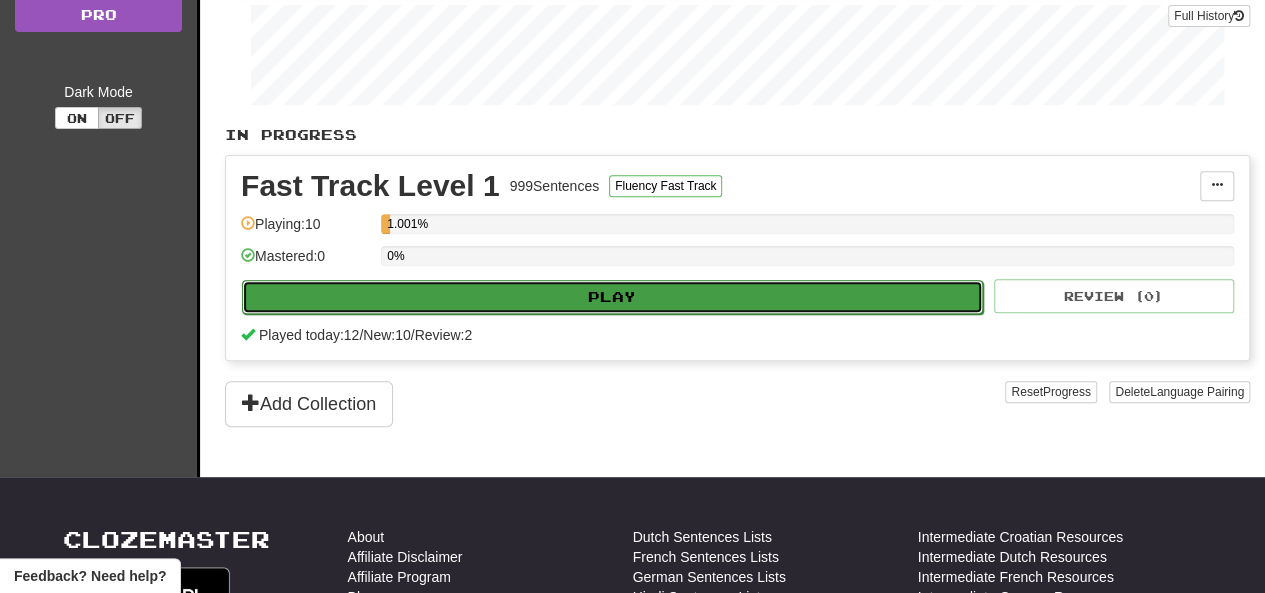 click on "Play" at bounding box center (612, 297) 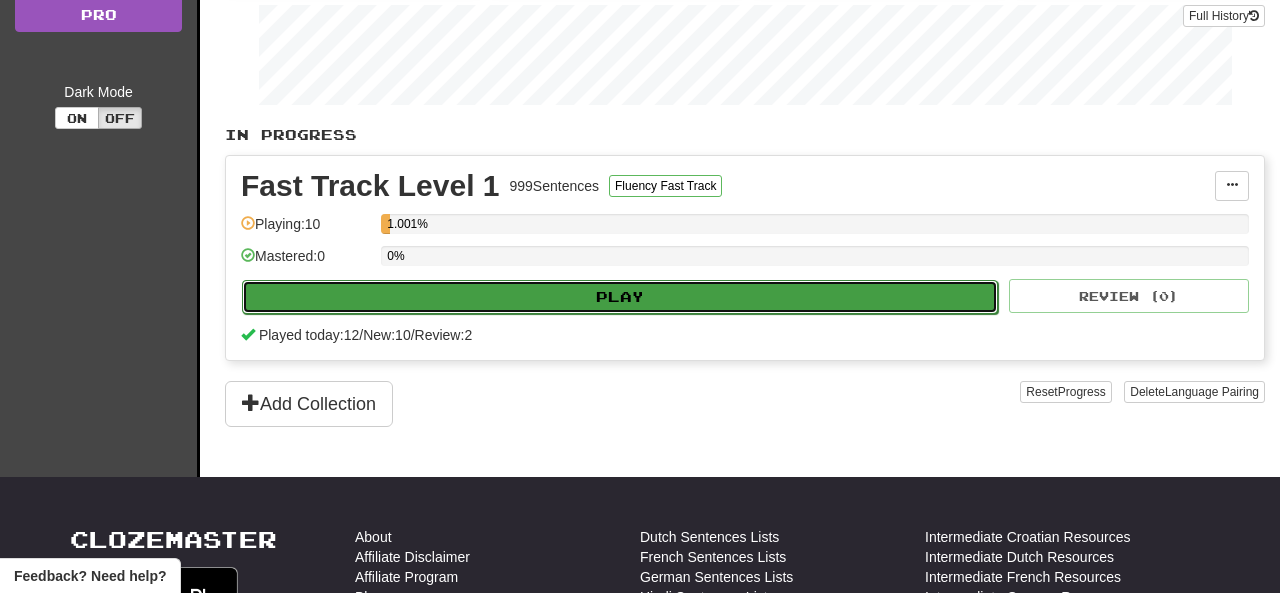 select on "**" 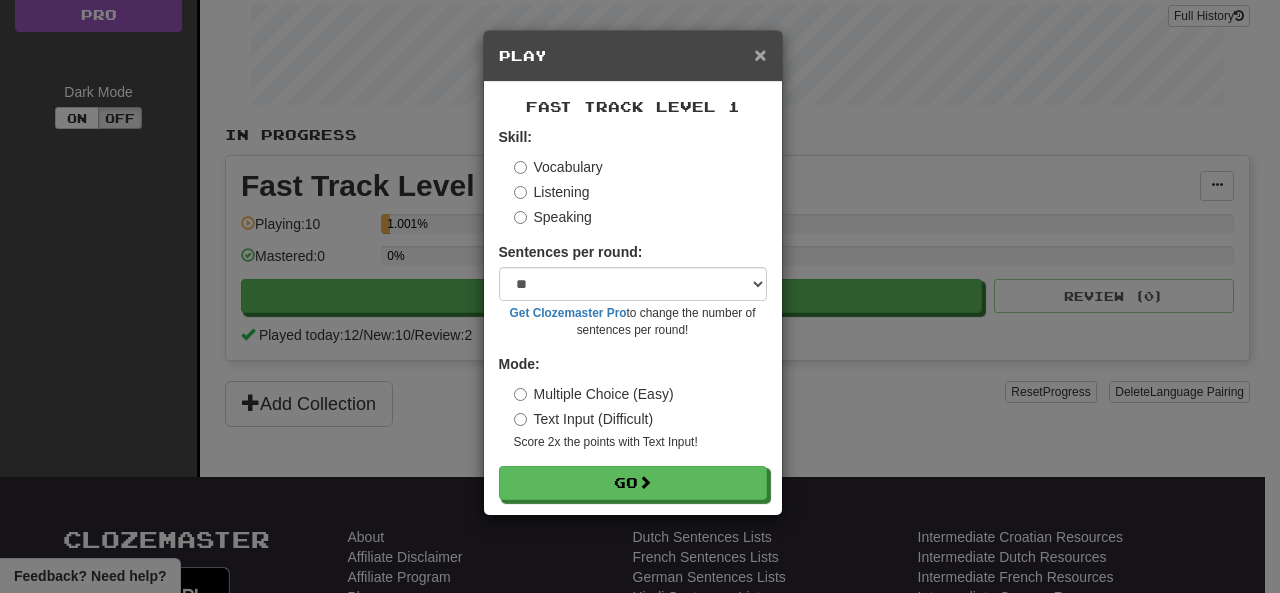 click on "×" at bounding box center (760, 54) 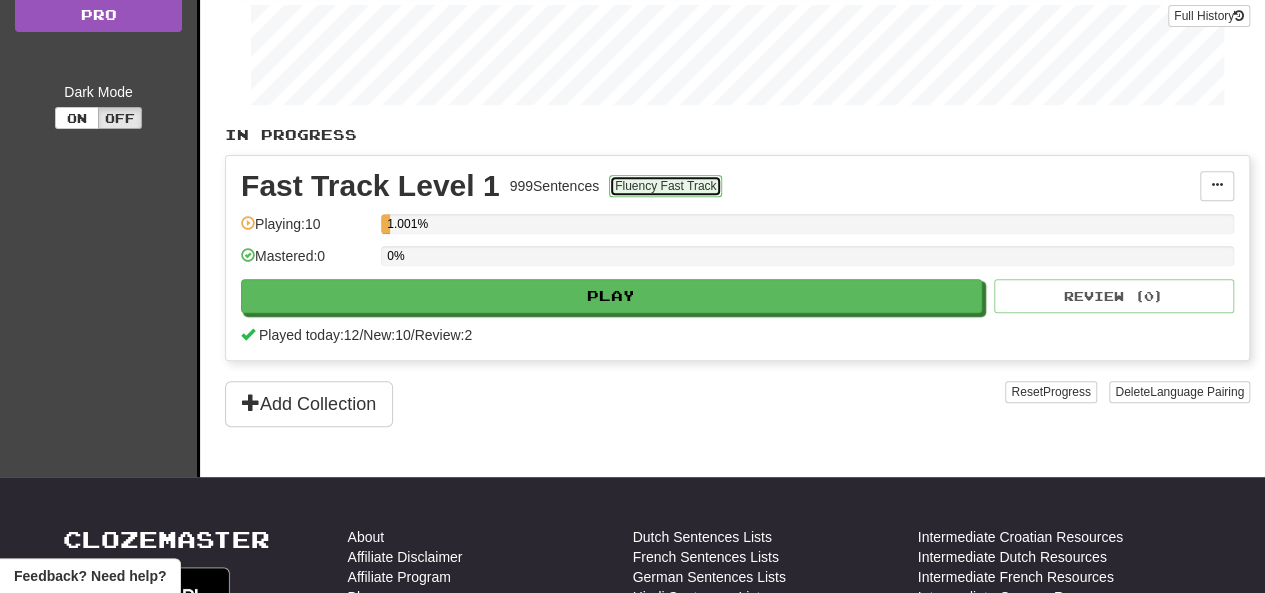 click on "Fluency Fast Track" at bounding box center (665, 186) 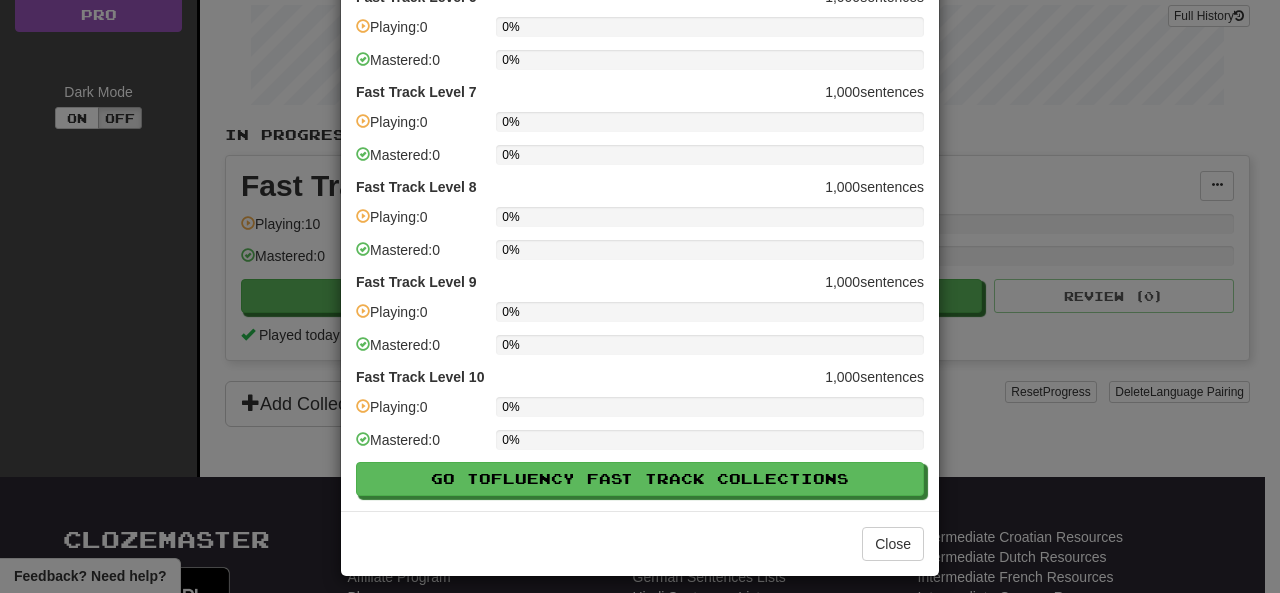 scroll, scrollTop: 586, scrollLeft: 0, axis: vertical 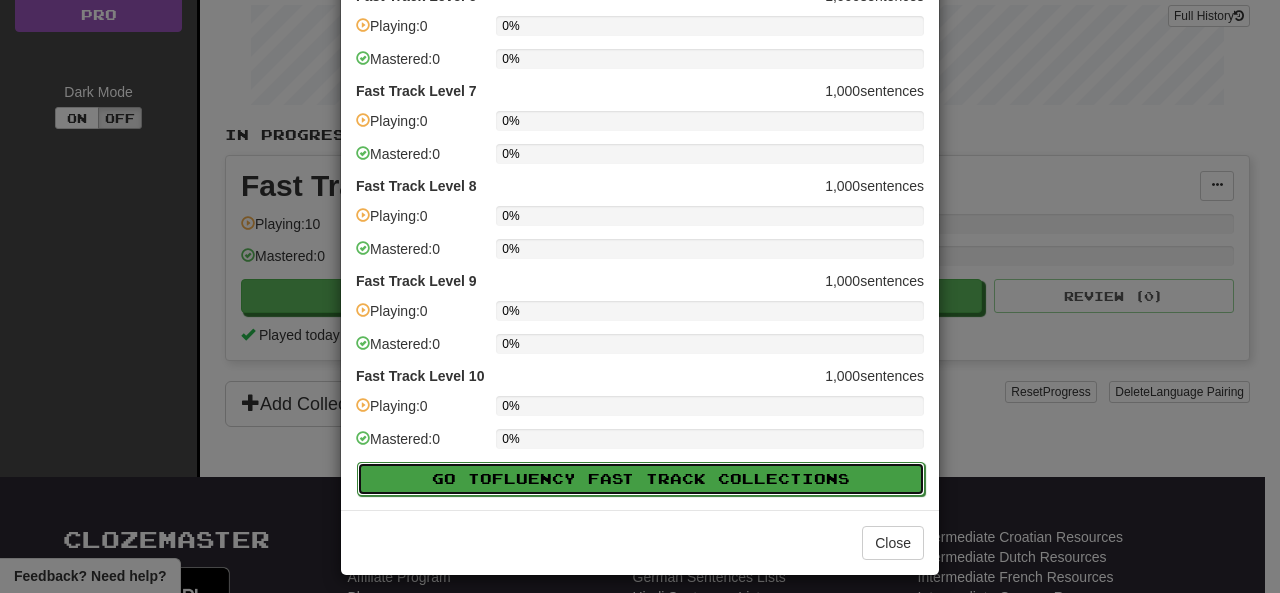 click on "Fluency Fast Track" at bounding box center [605, 478] 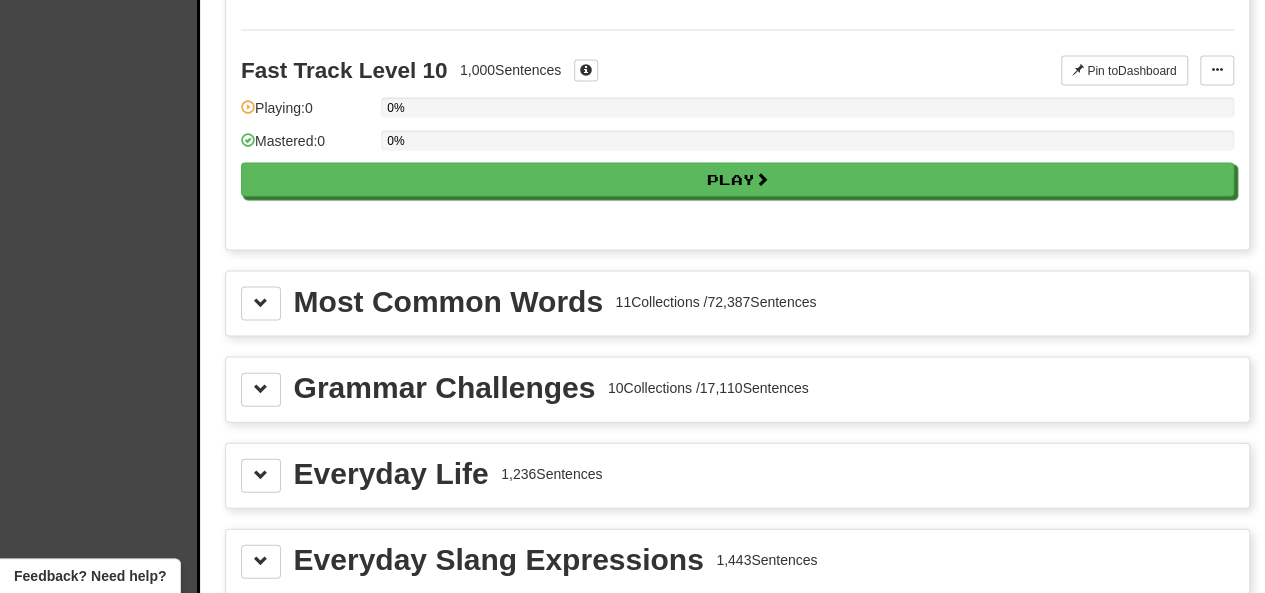 scroll, scrollTop: 2096, scrollLeft: 0, axis: vertical 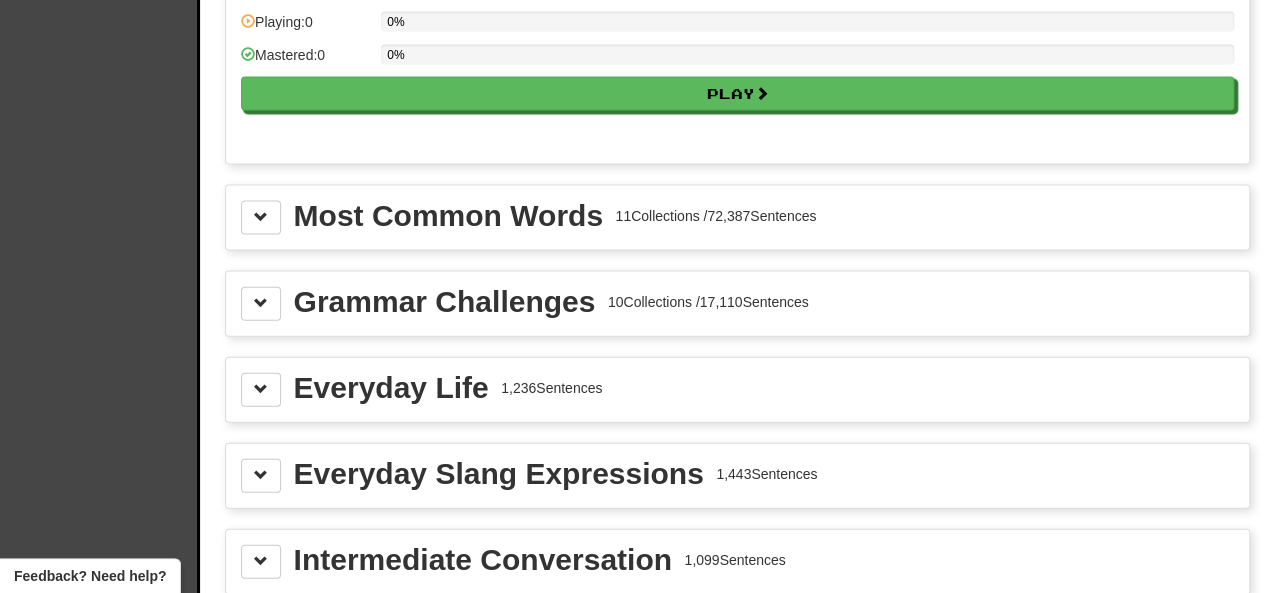 click on "Most Common Words 11  Collections /  72,387  Sentences" at bounding box center (737, 218) 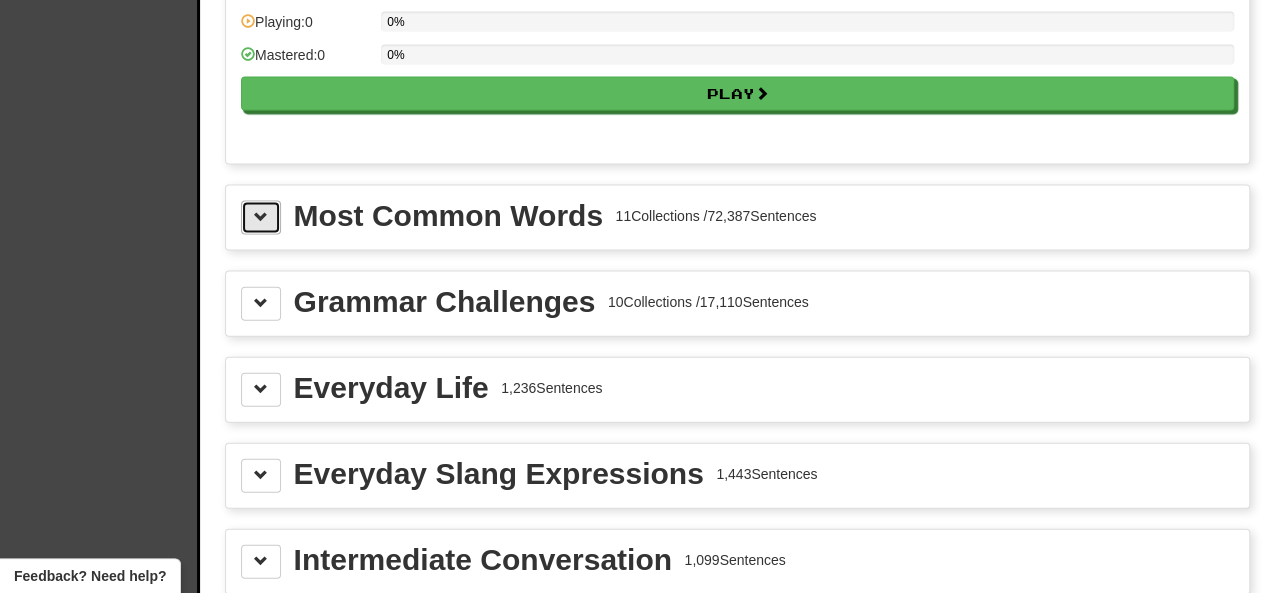 click at bounding box center [261, 217] 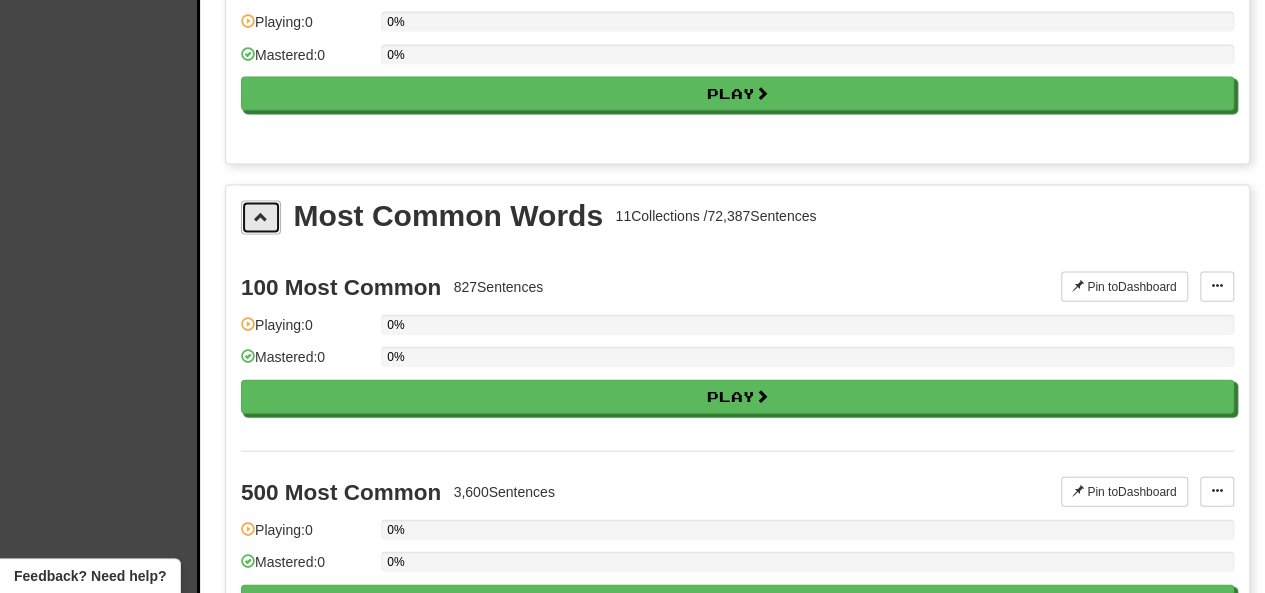 click at bounding box center [261, 217] 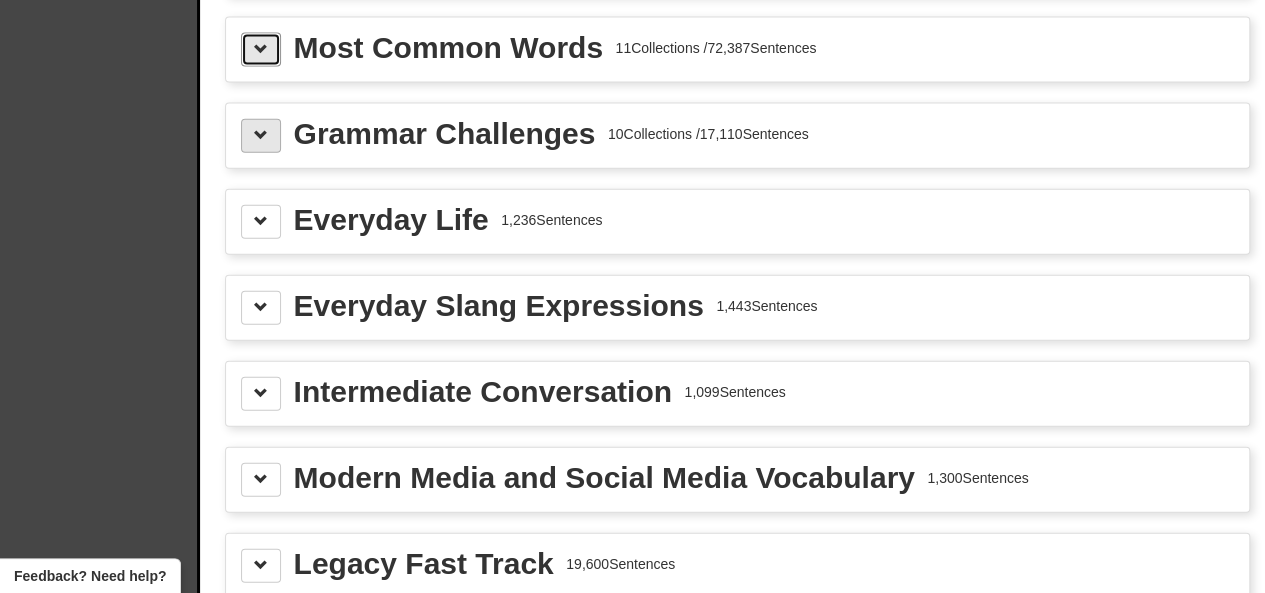 scroll, scrollTop: 2268, scrollLeft: 0, axis: vertical 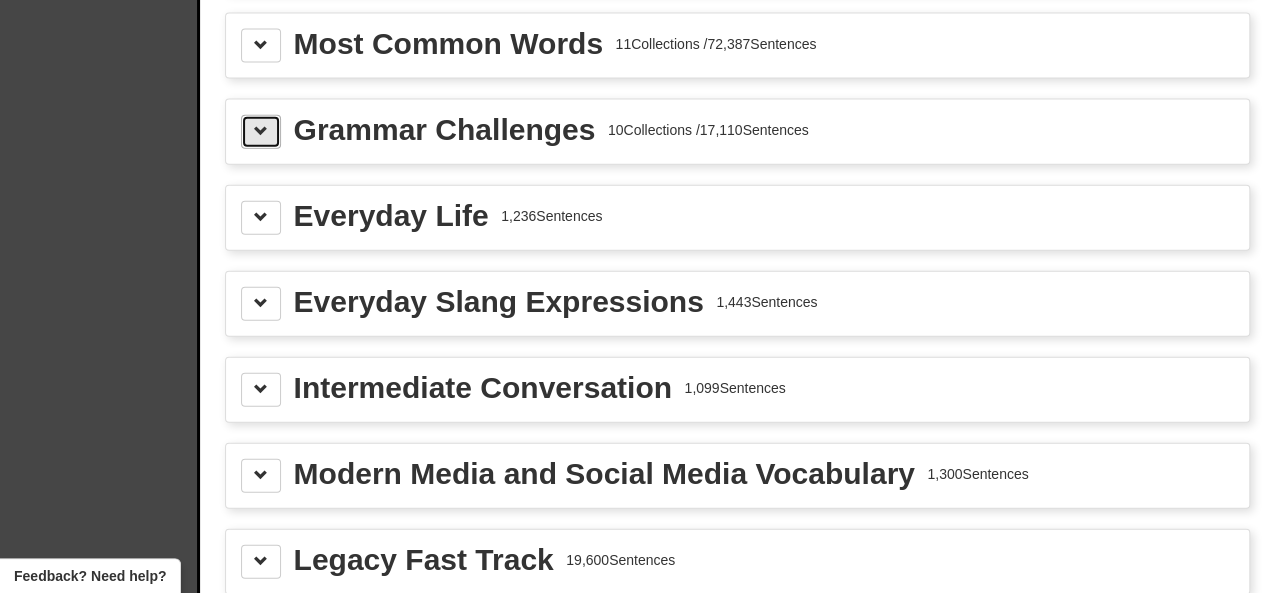 click at bounding box center (261, 131) 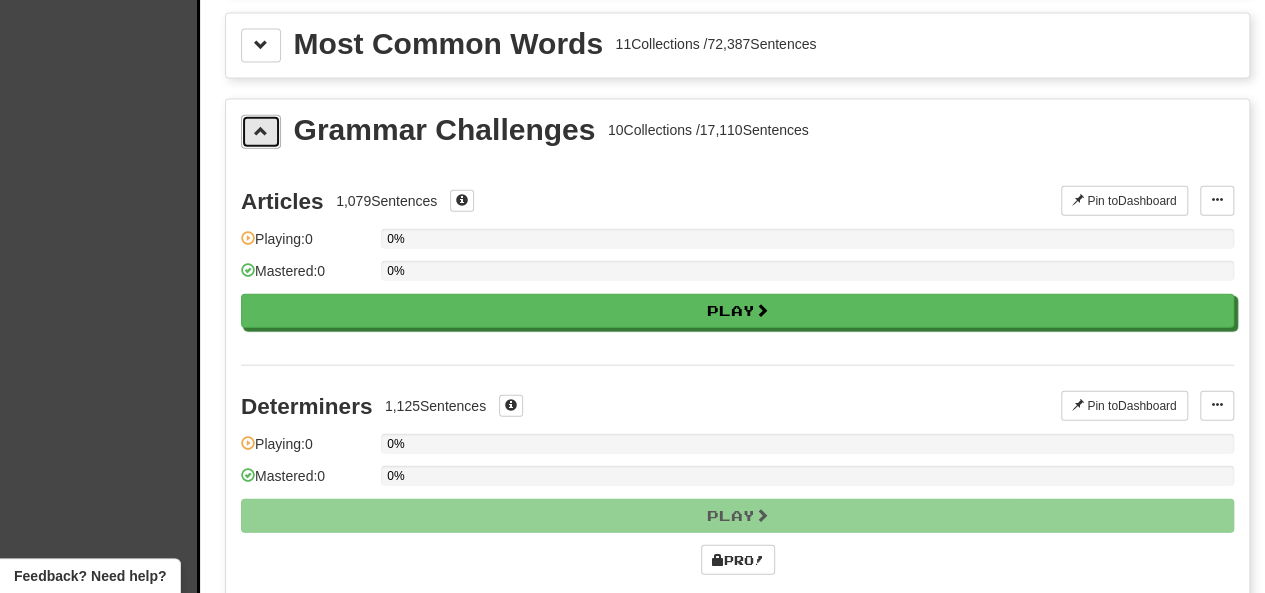 click at bounding box center (261, 131) 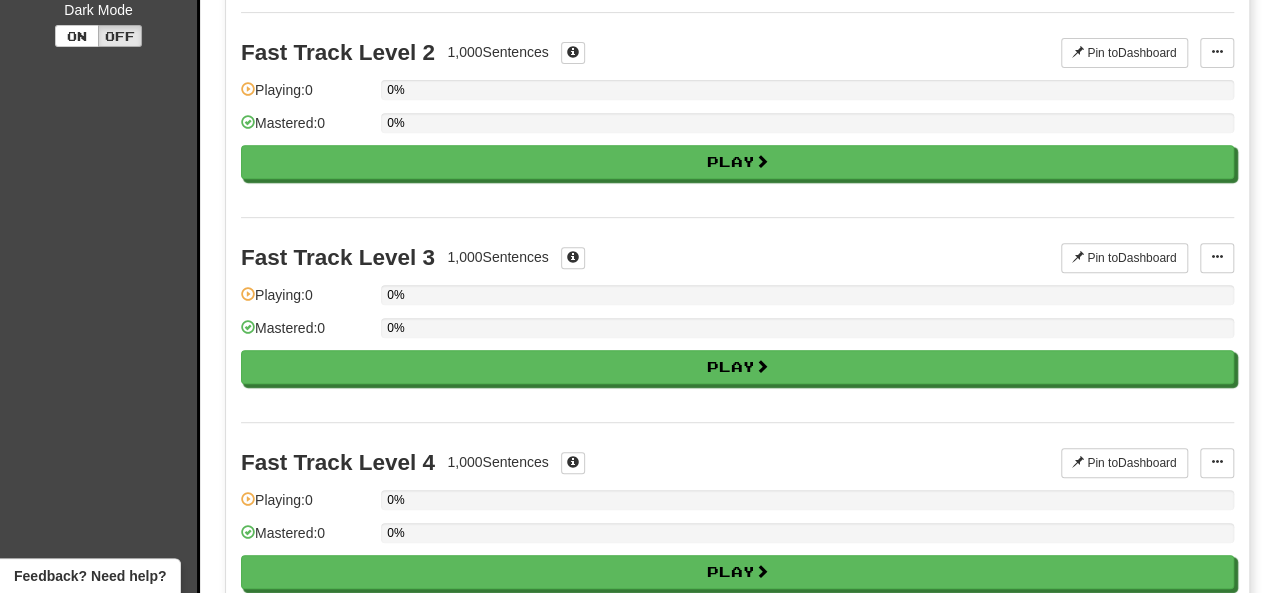 scroll, scrollTop: 0, scrollLeft: 0, axis: both 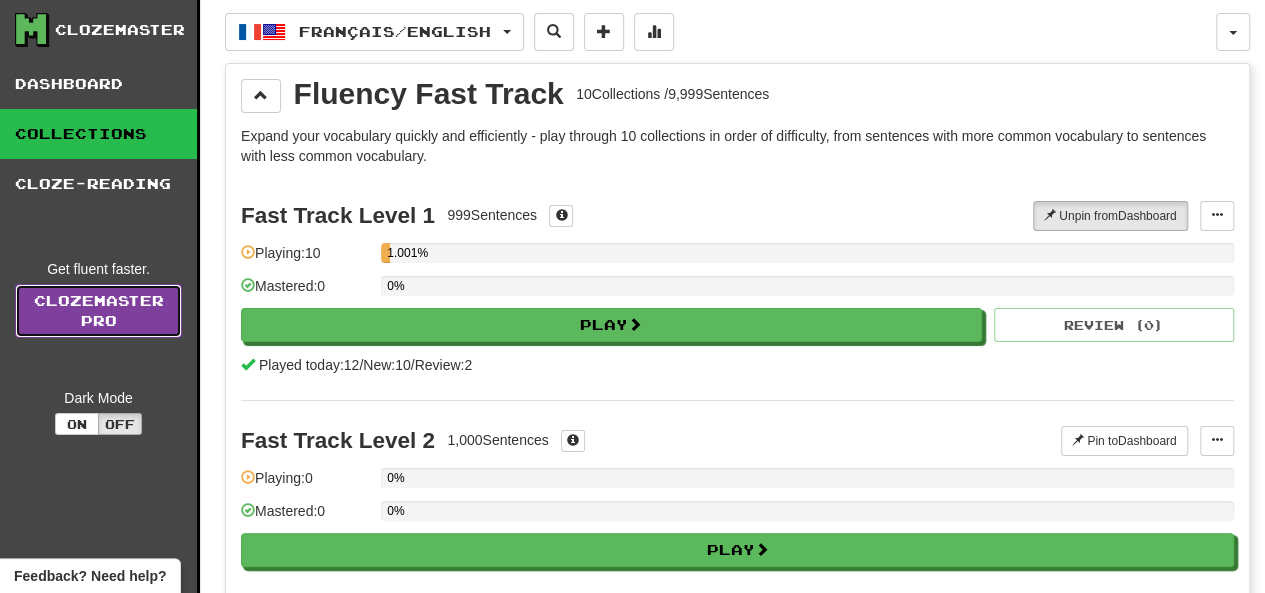 click on "Clozemaster Pro" at bounding box center (98, 311) 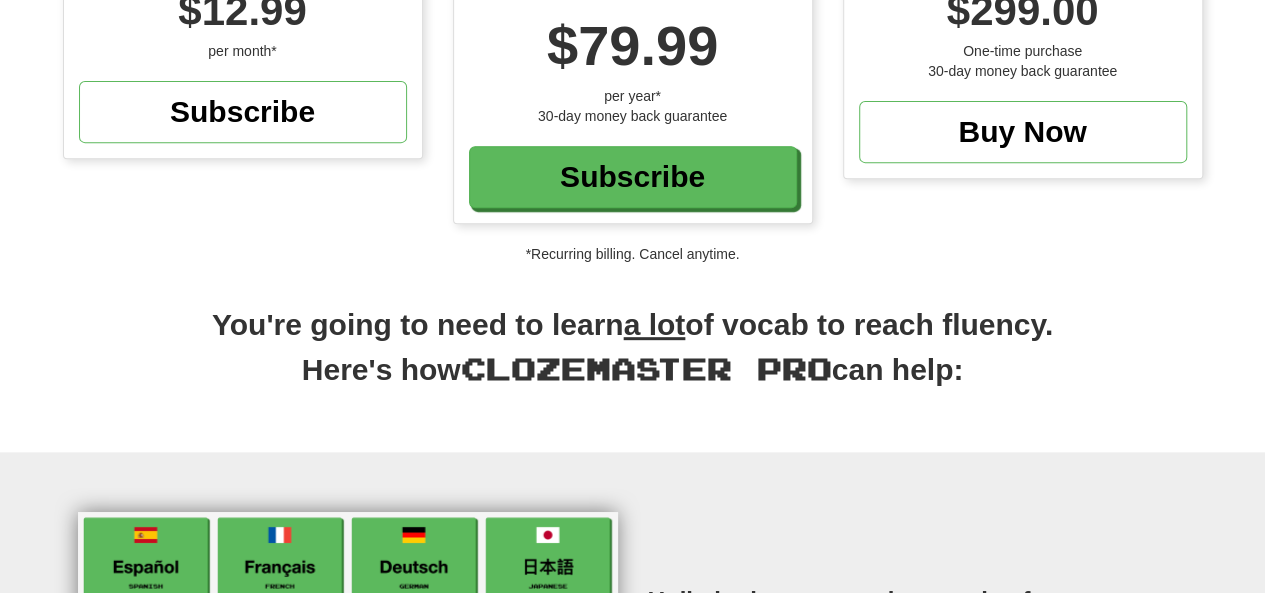 scroll, scrollTop: 339, scrollLeft: 0, axis: vertical 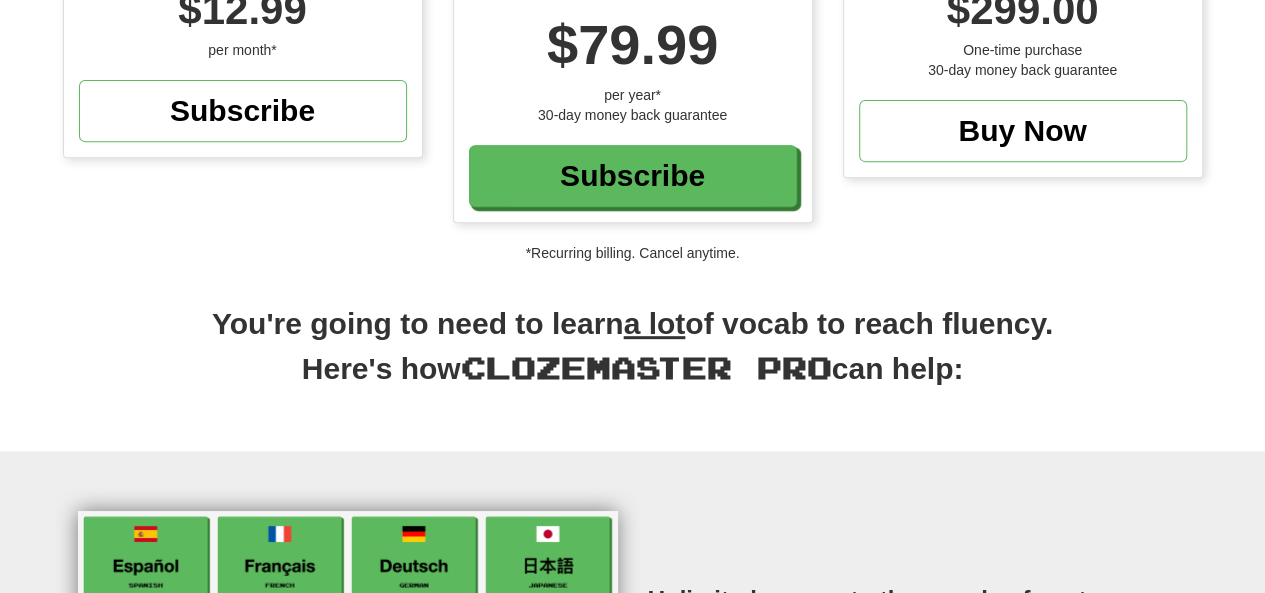 click on "a lot" at bounding box center (655, 323) 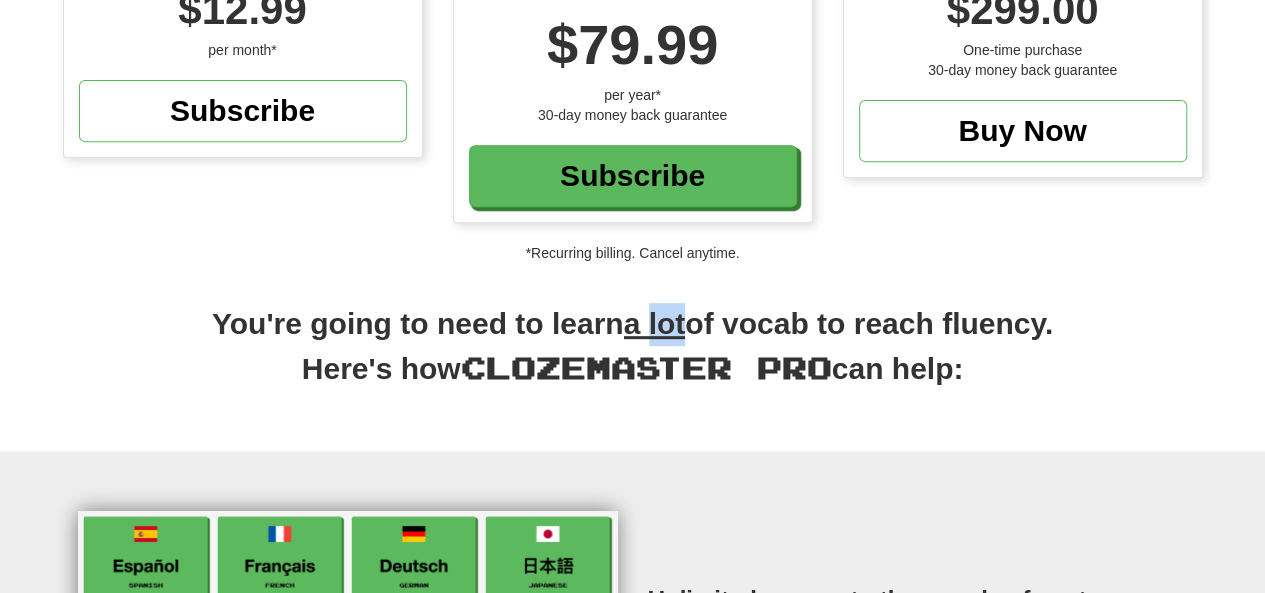 click on "a lot" at bounding box center [655, 323] 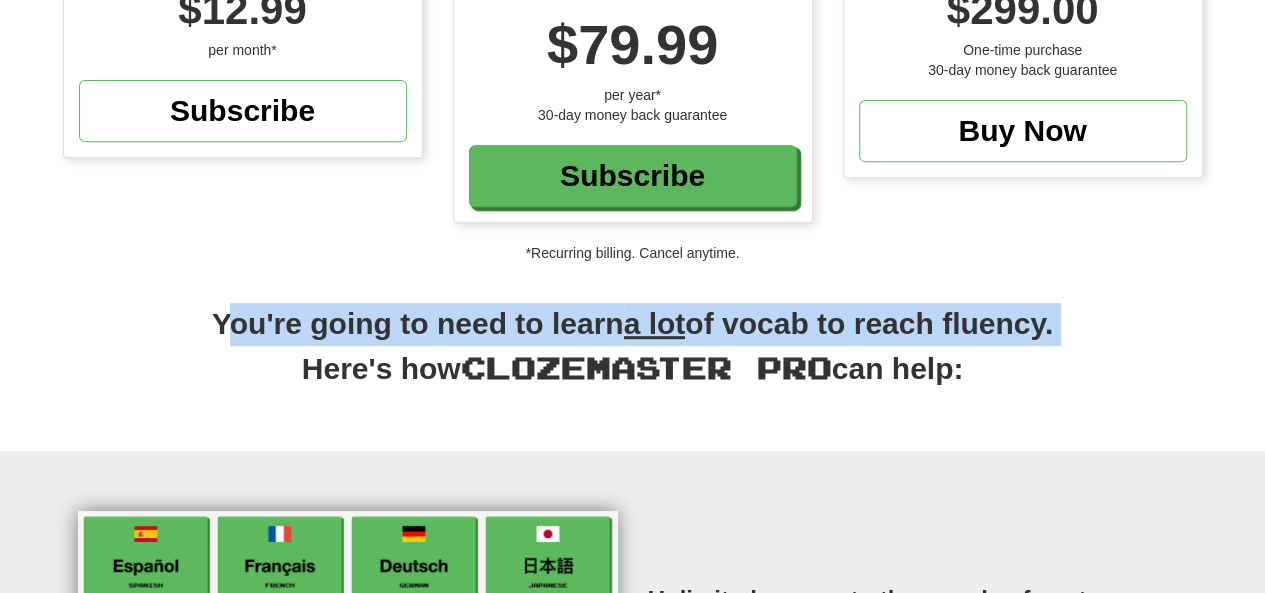 click on "a lot" at bounding box center [655, 323] 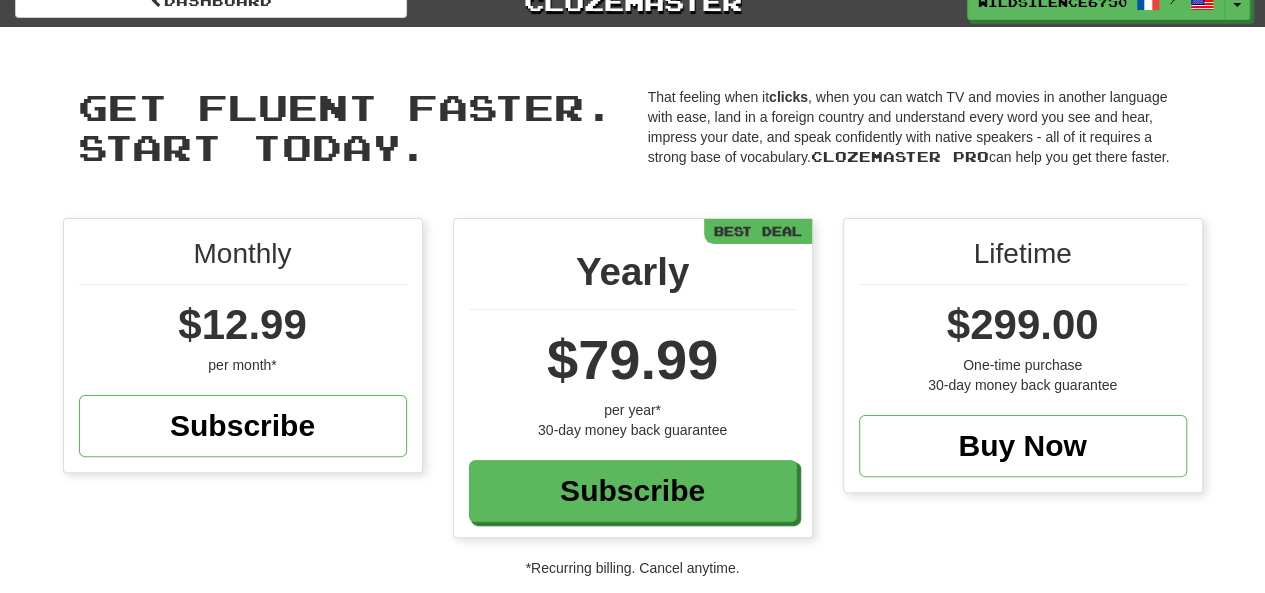 scroll, scrollTop: 0, scrollLeft: 0, axis: both 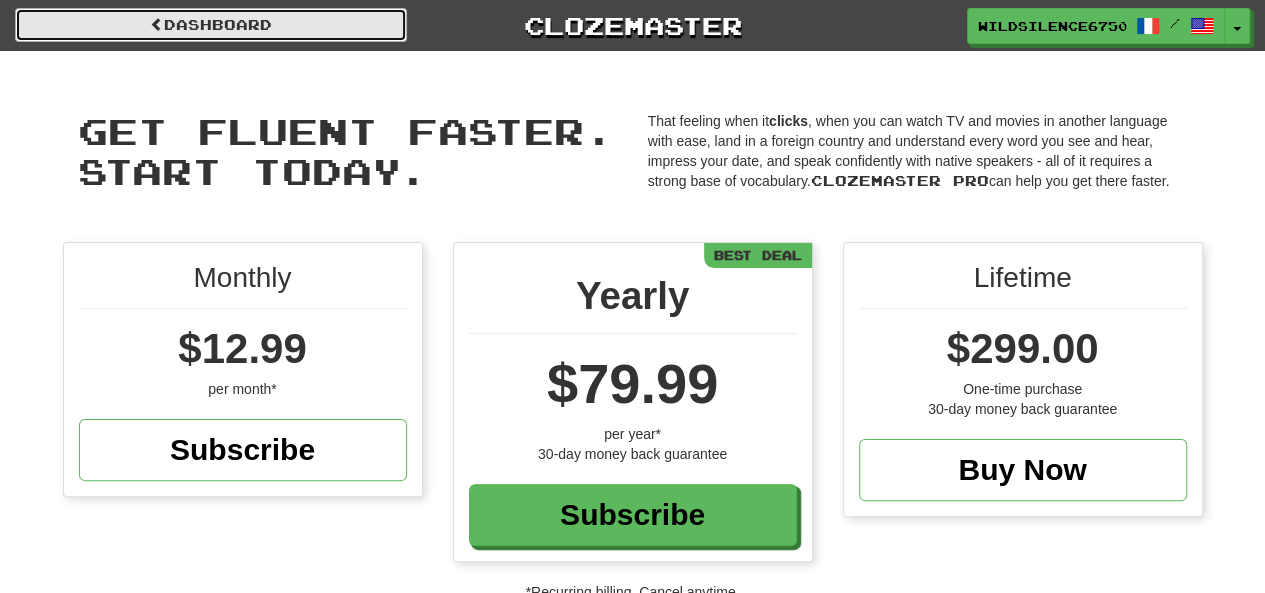 click on "Dashboard" at bounding box center [211, 25] 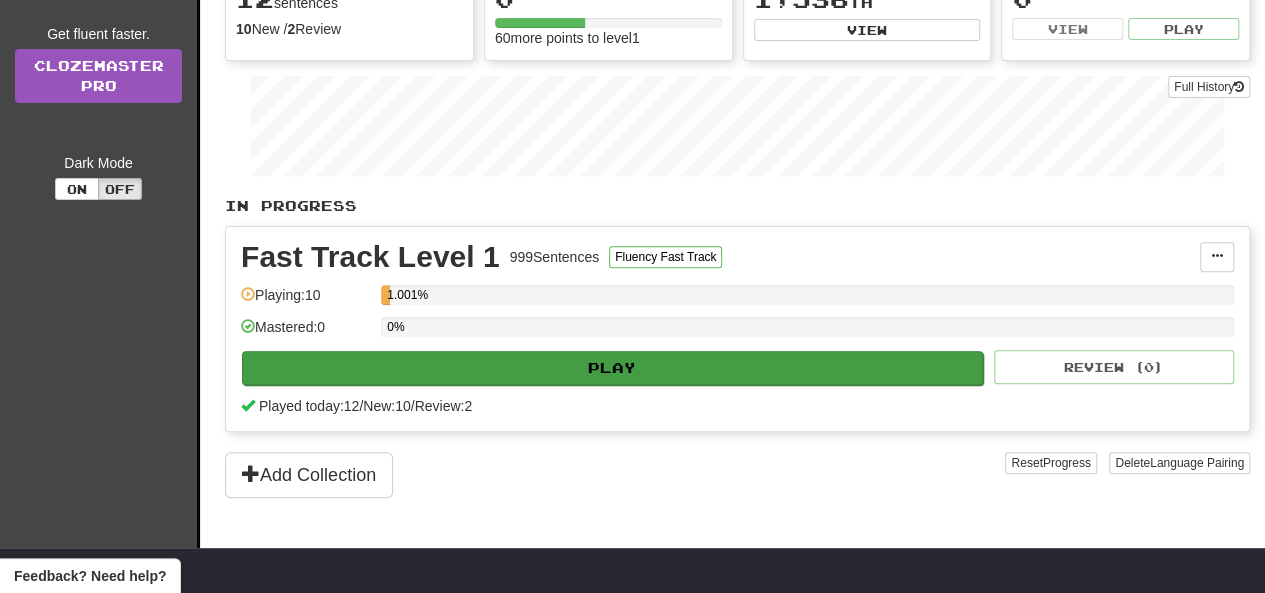 scroll, scrollTop: 0, scrollLeft: 0, axis: both 